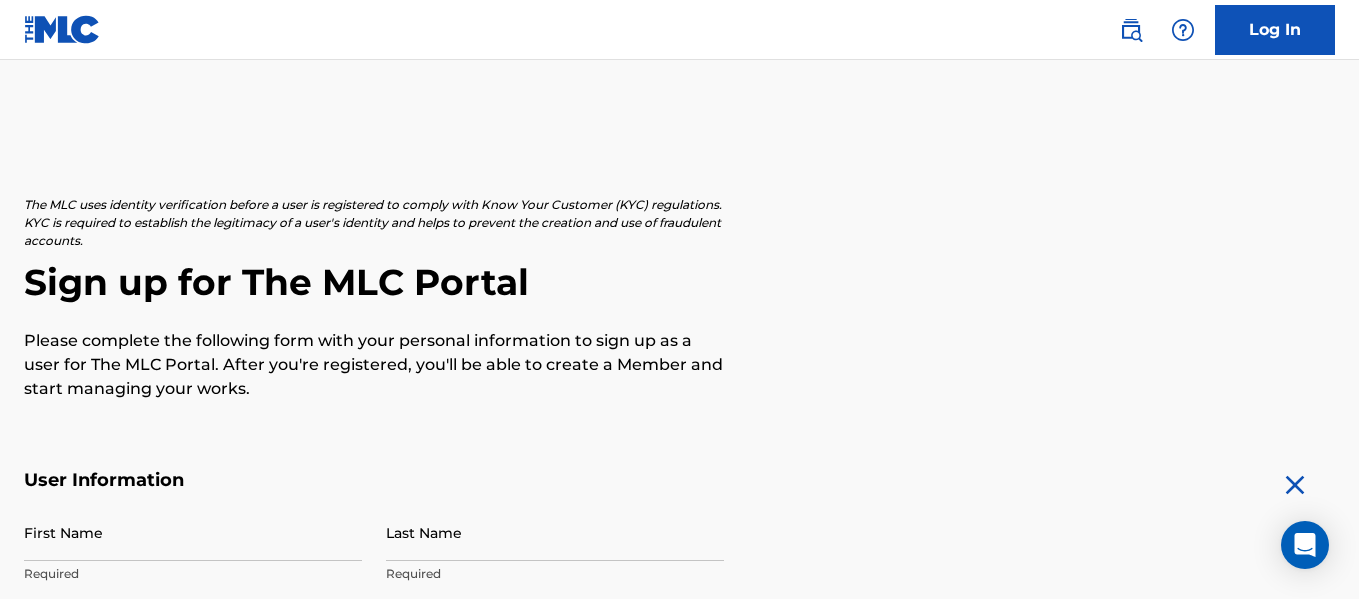 scroll, scrollTop: 0, scrollLeft: 0, axis: both 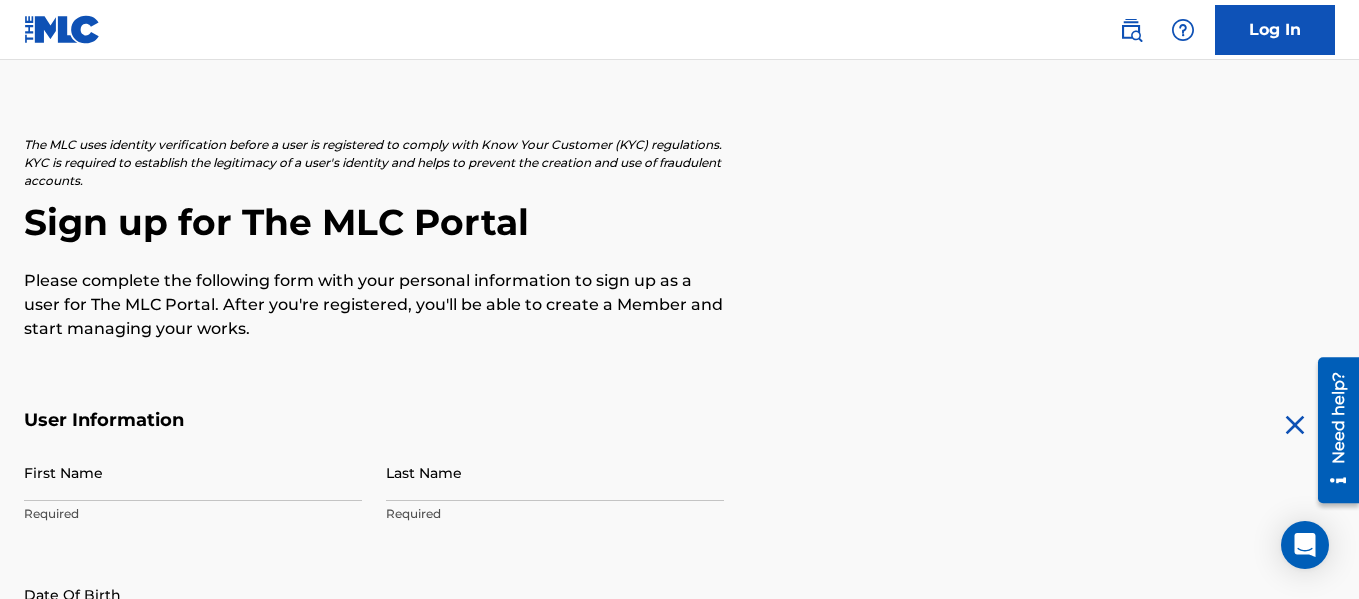 click on "First Name" at bounding box center (193, 472) 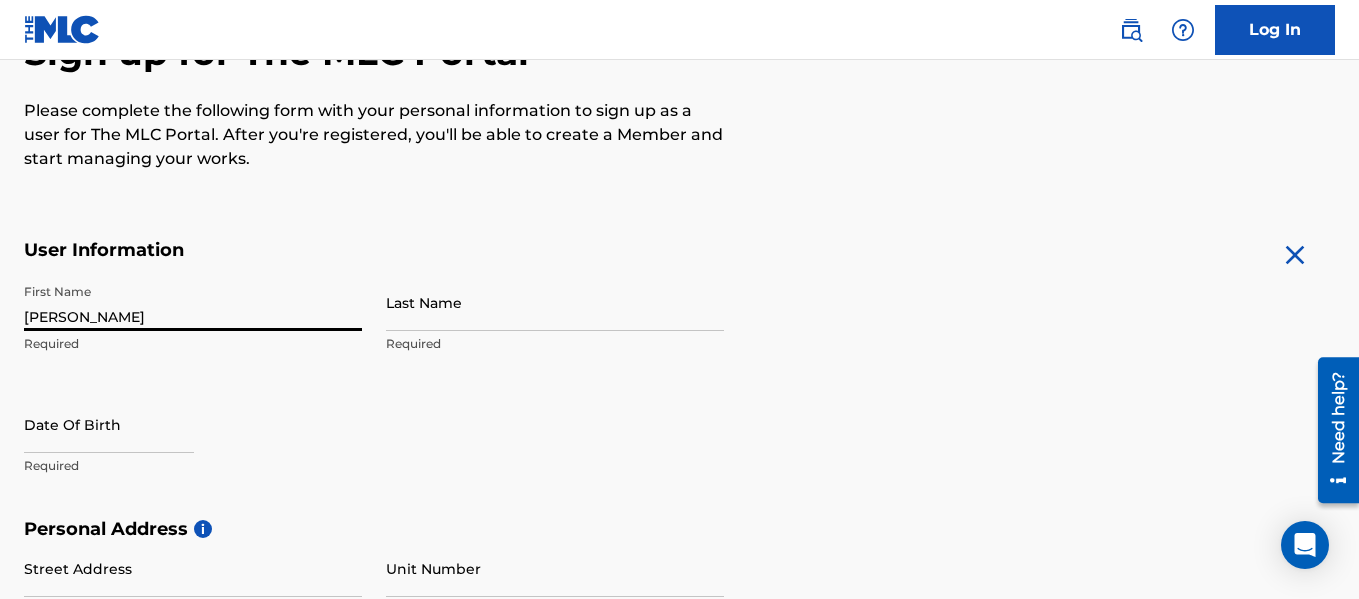 scroll, scrollTop: 238, scrollLeft: 0, axis: vertical 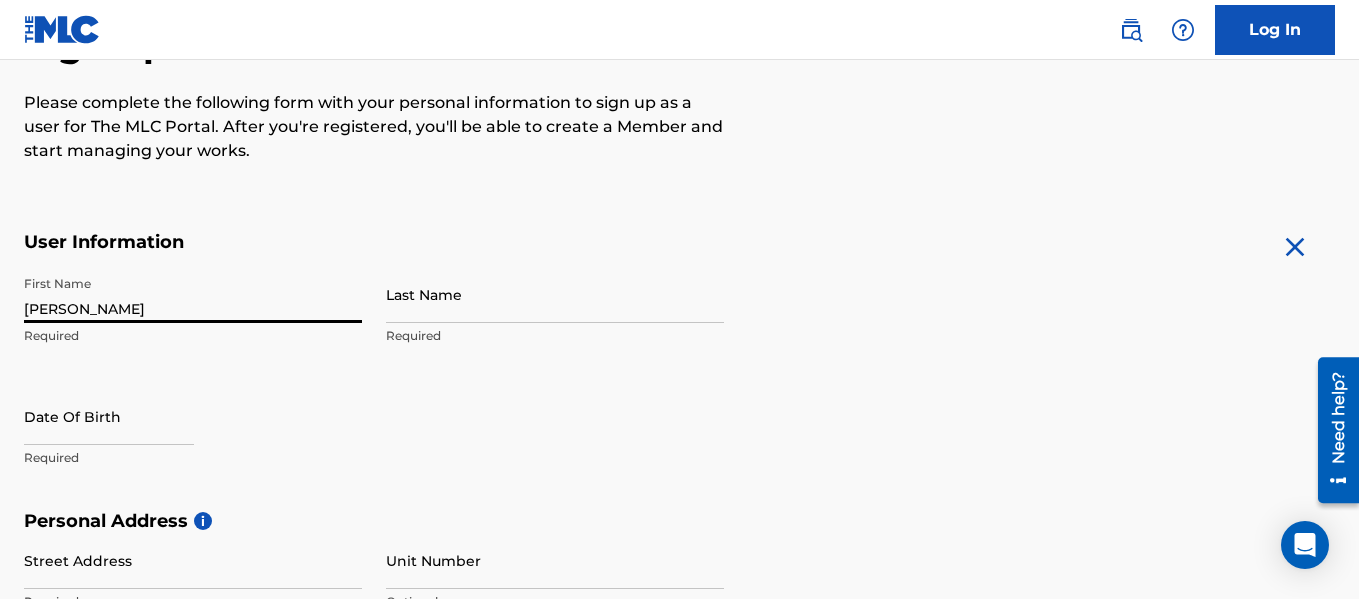 type on "[PERSON_NAME]" 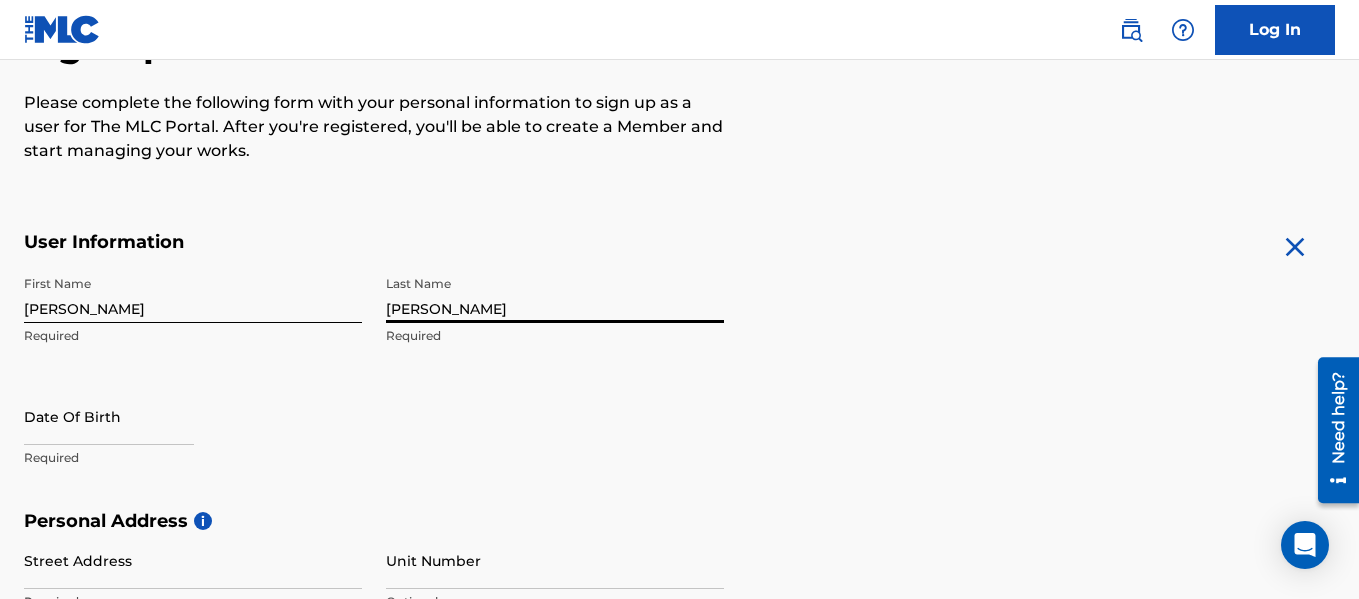 type on "[PERSON_NAME]" 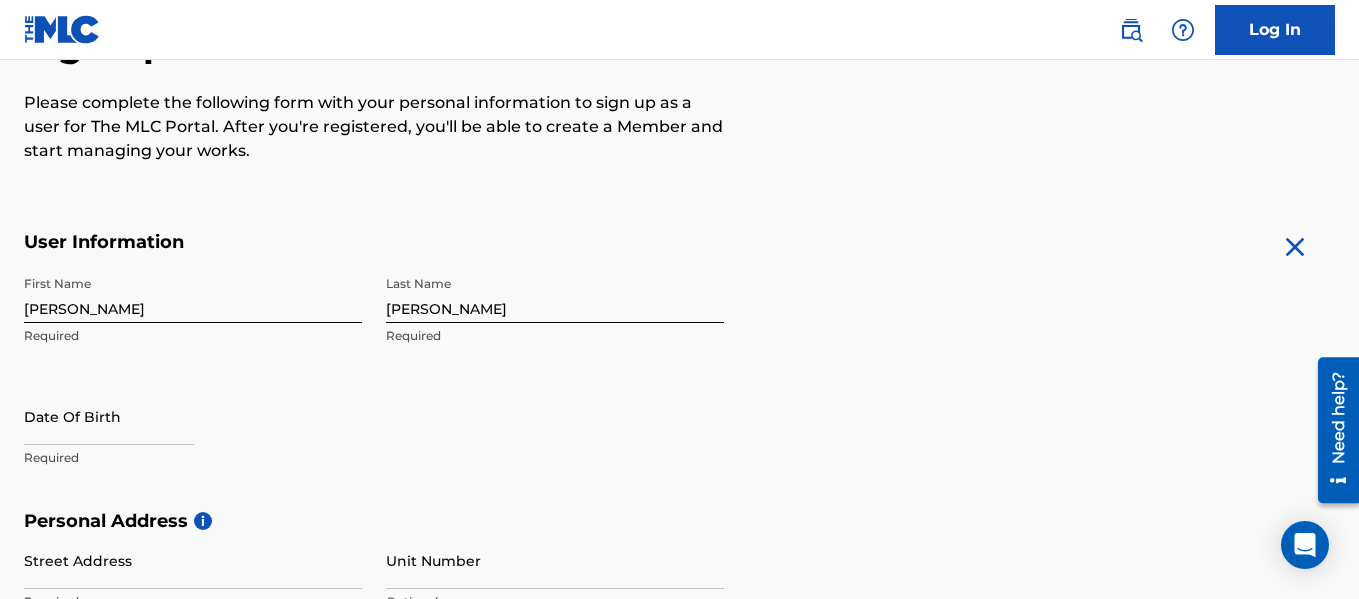 click at bounding box center (109, 416) 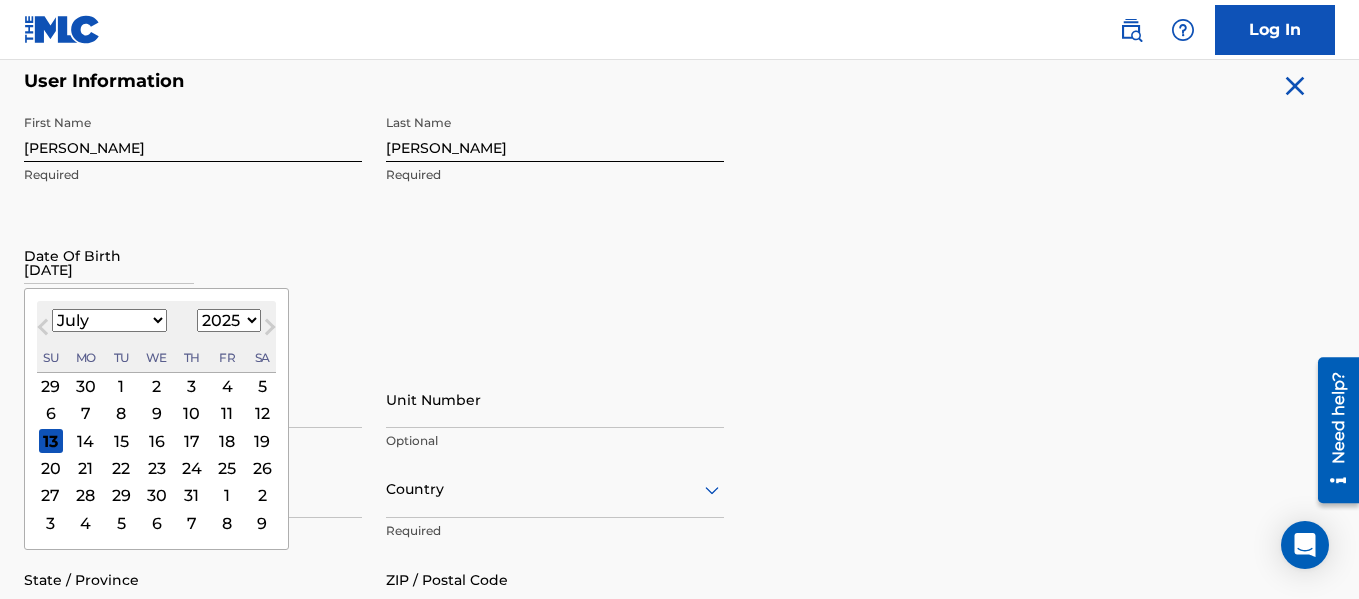 scroll, scrollTop: 400, scrollLeft: 0, axis: vertical 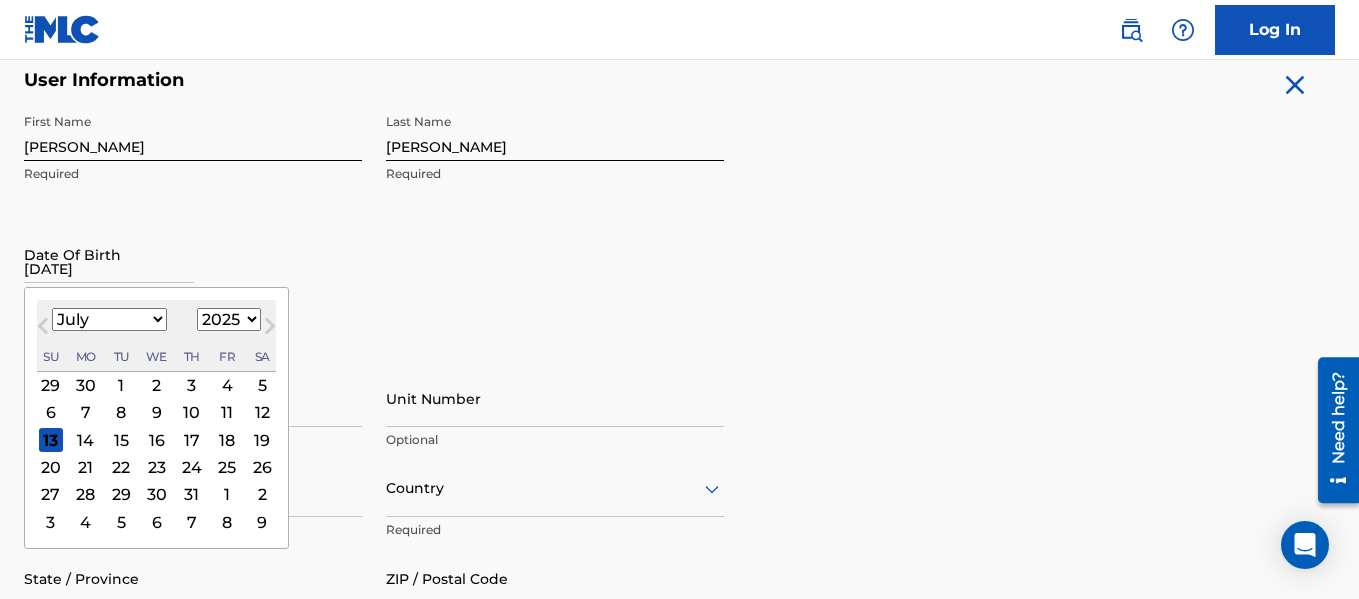 type on "[DATE]" 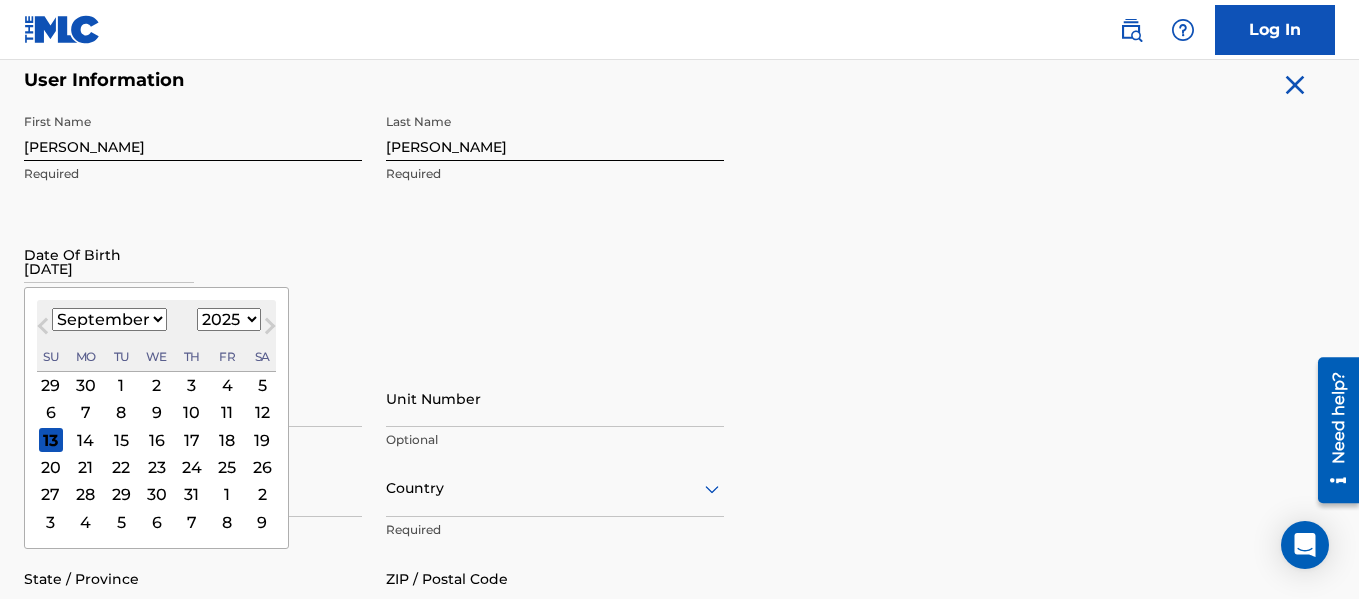 click on "January February March April May June July August September October November December" at bounding box center (109, 319) 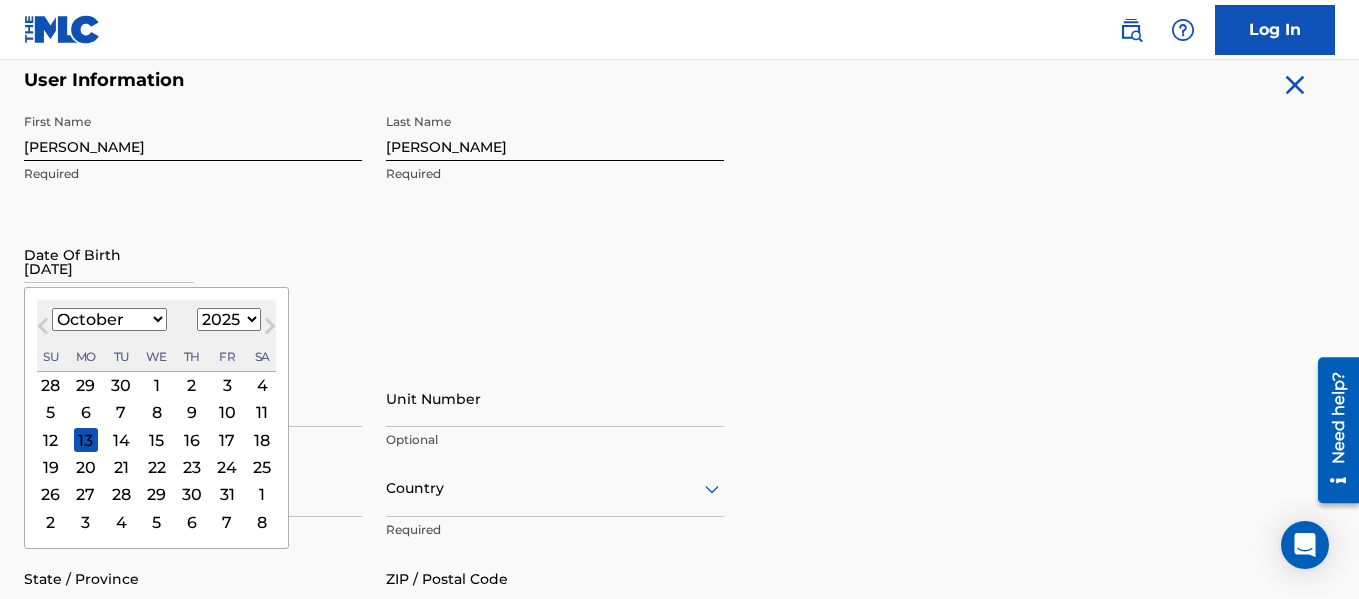 drag, startPoint x: 253, startPoint y: 327, endPoint x: 318, endPoint y: 396, distance: 94.79452 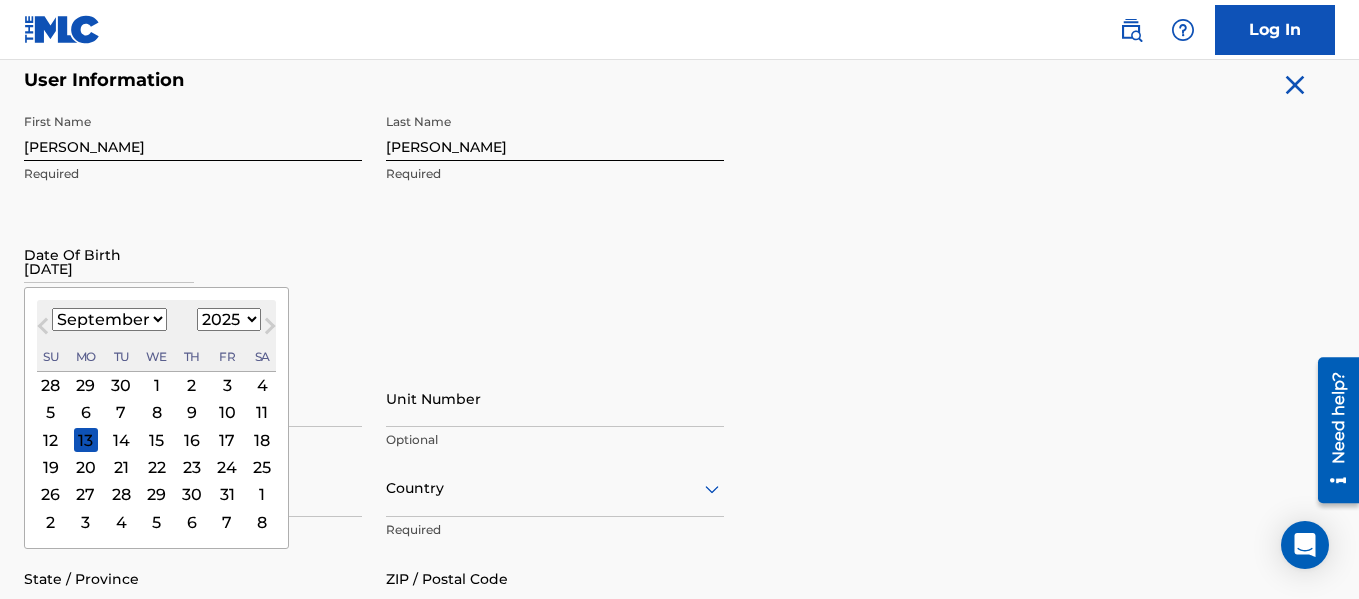 click on "January February March April May June July August September October November December" at bounding box center (109, 319) 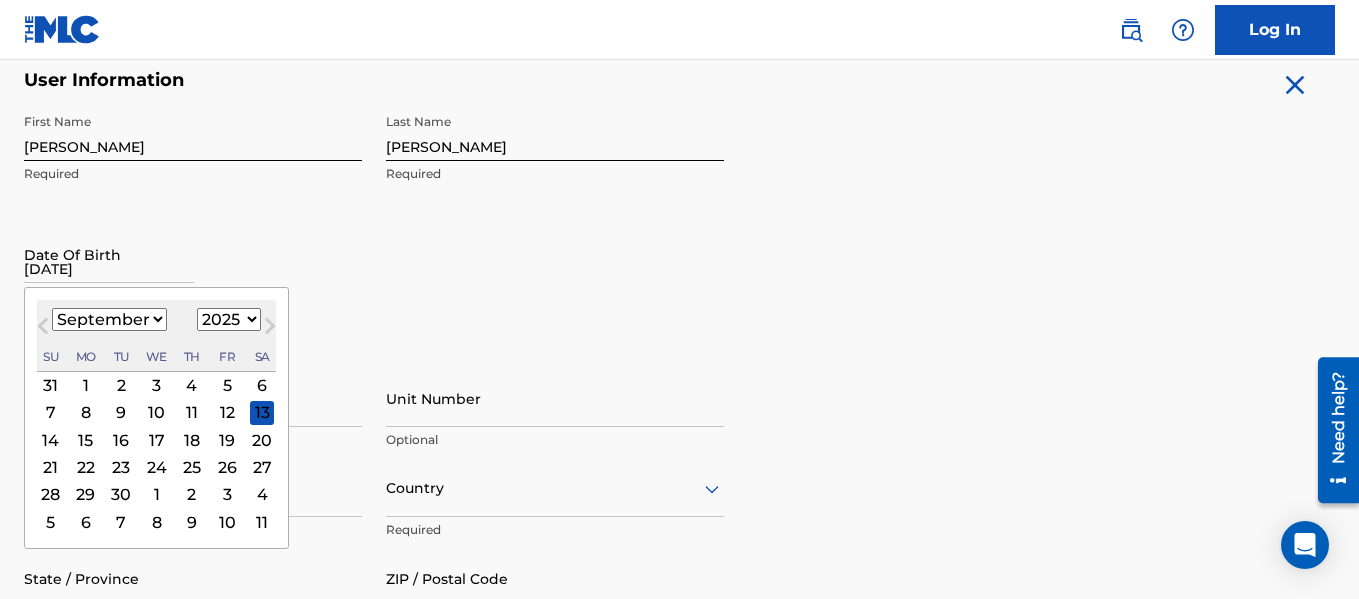 click on "19" at bounding box center (227, 440) 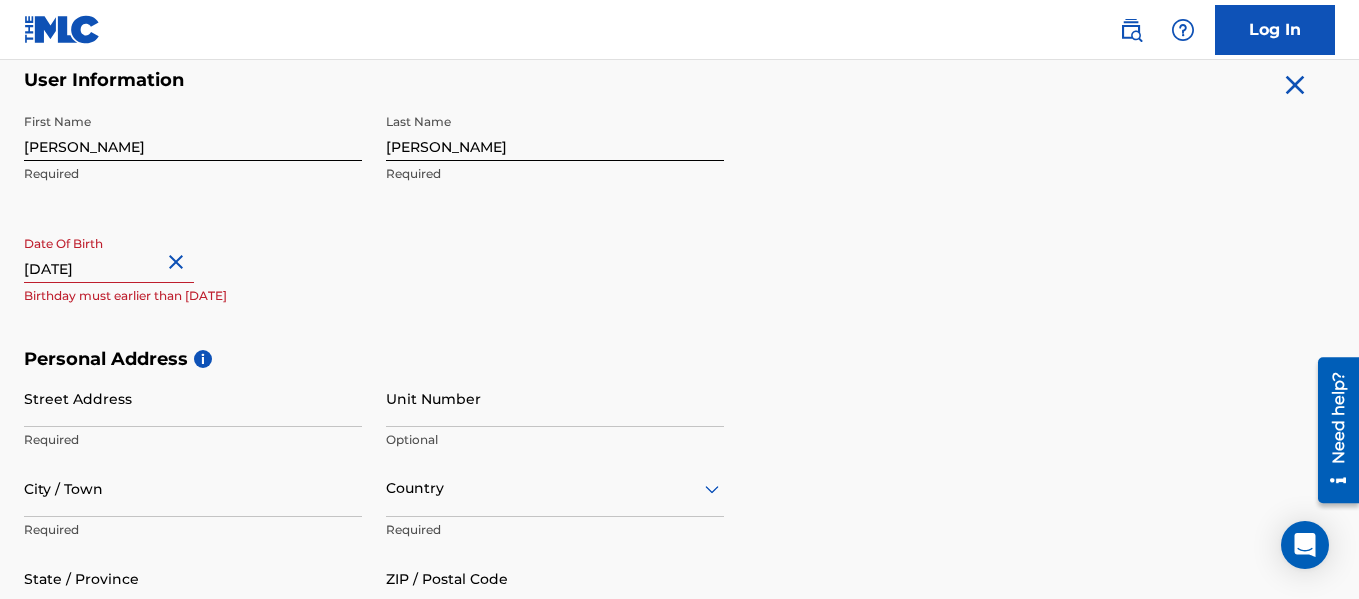 click on "[DATE]" at bounding box center [109, 254] 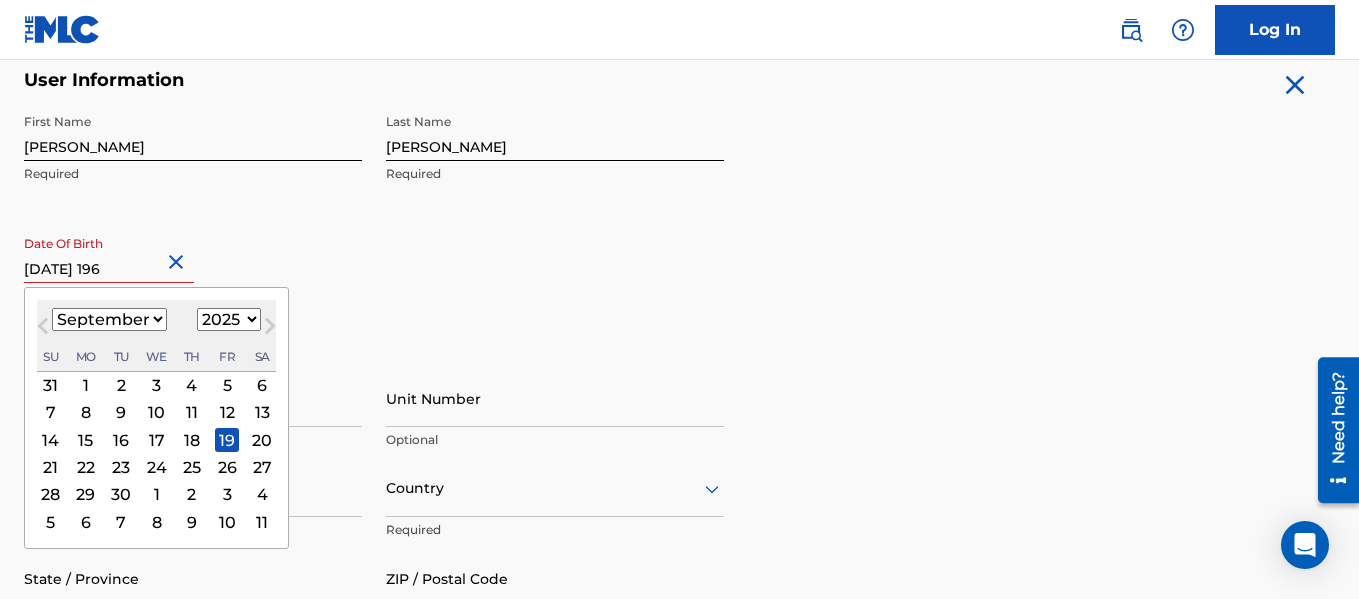 type on "[DATE]" 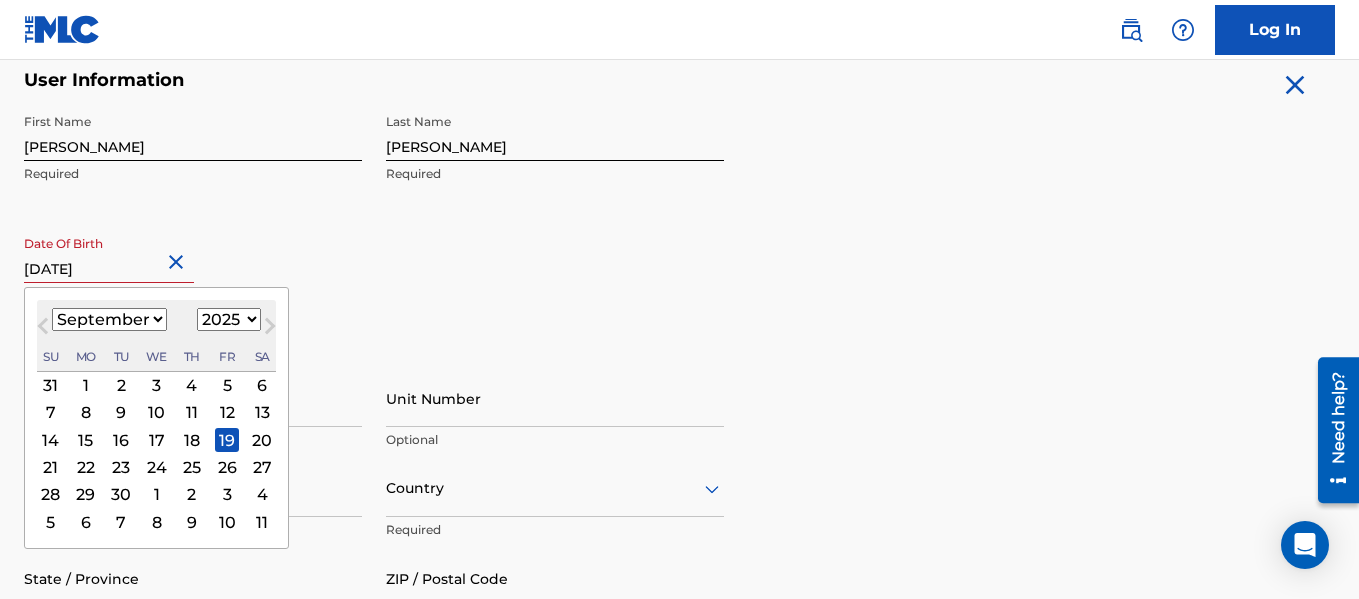 select on "1966" 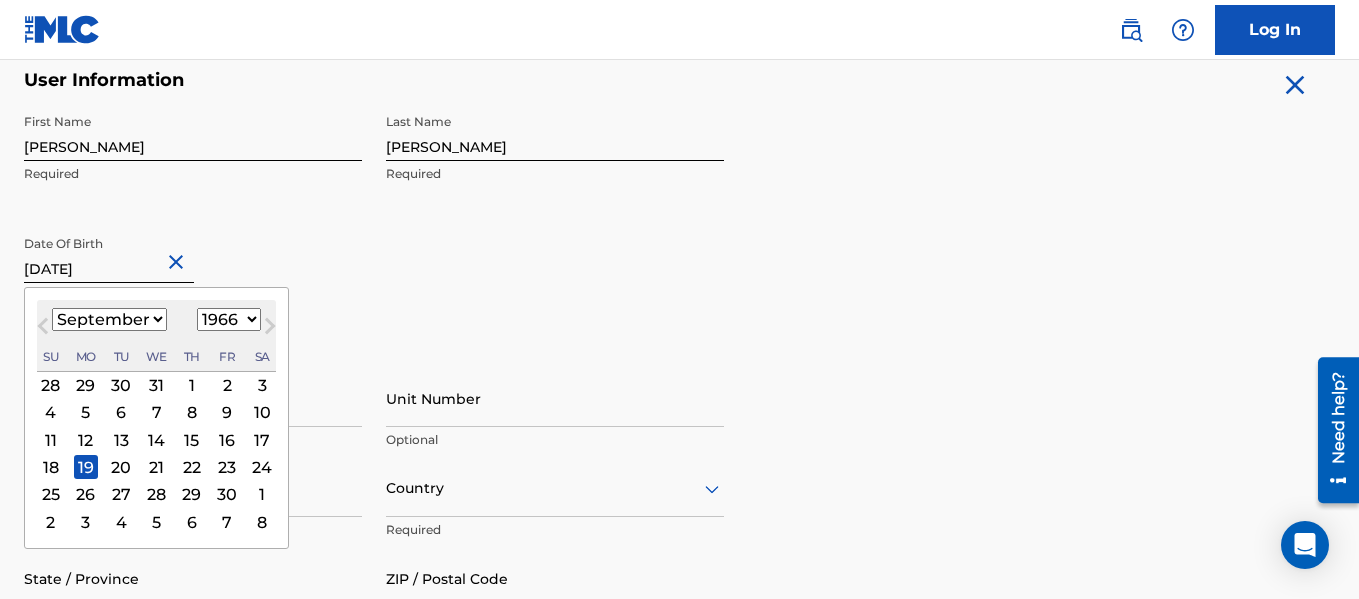 type on "[DATE]" 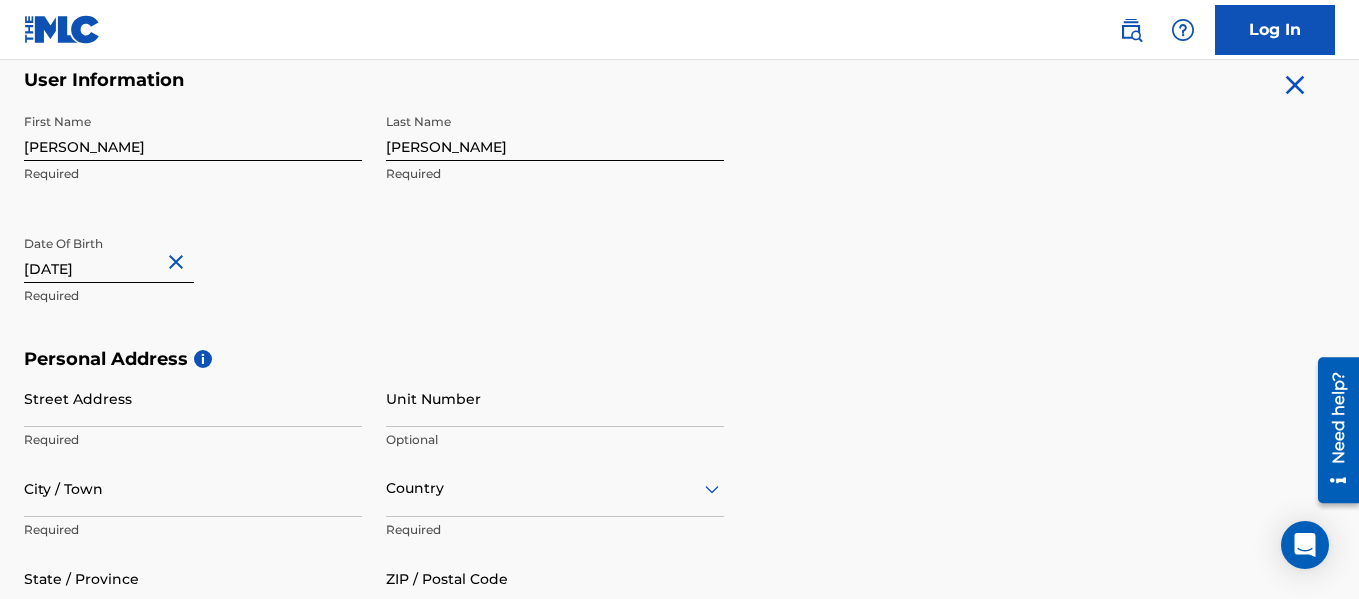 click on "First Name [PERSON_NAME] Required Last Name [PERSON_NAME] Required Date Of Birth [DEMOGRAPHIC_DATA] Required" at bounding box center (374, 226) 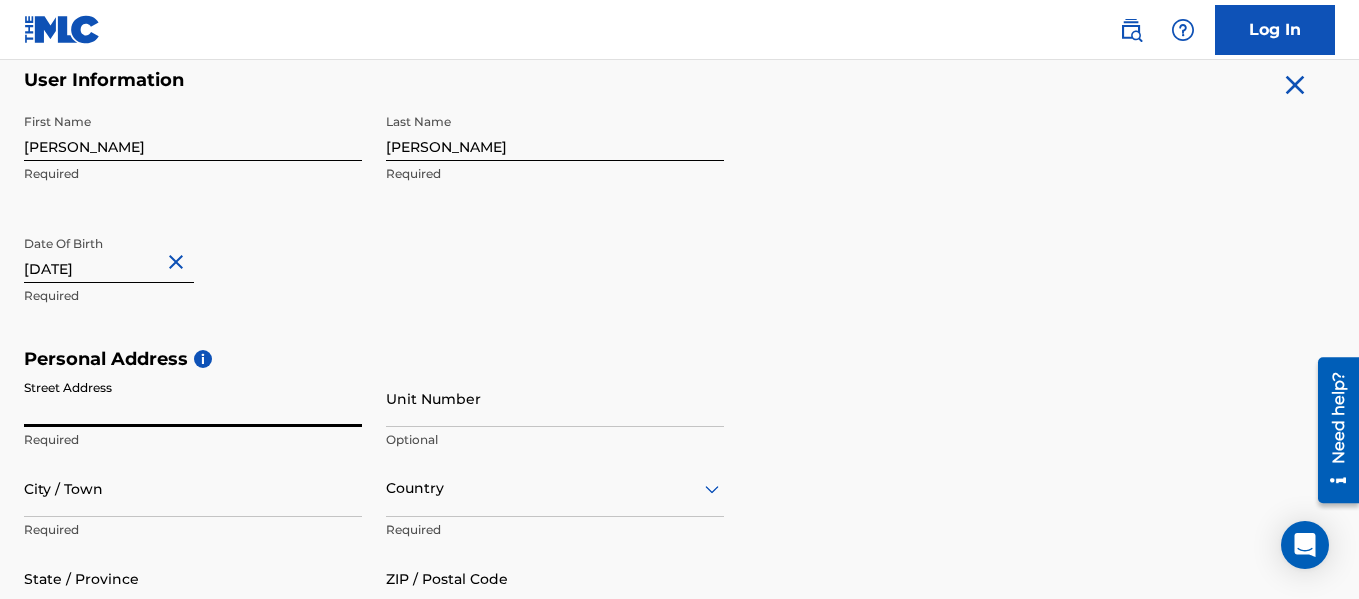 click on "Street Address" at bounding box center [193, 398] 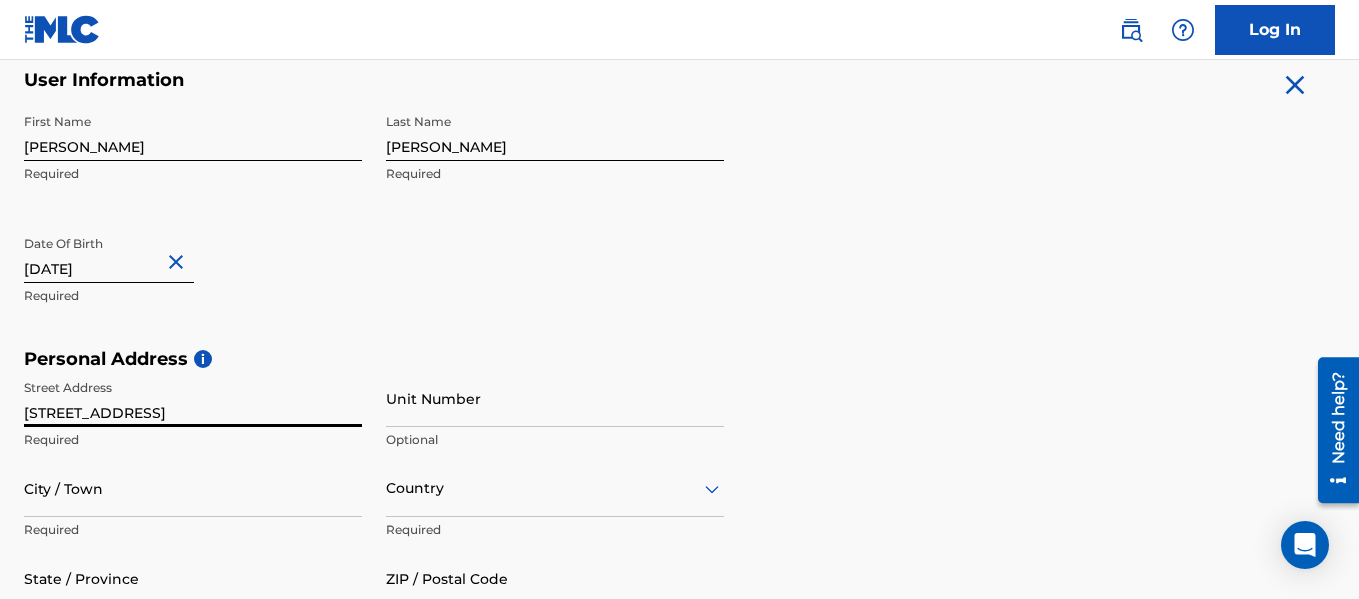 type on "[STREET_ADDRESS]" 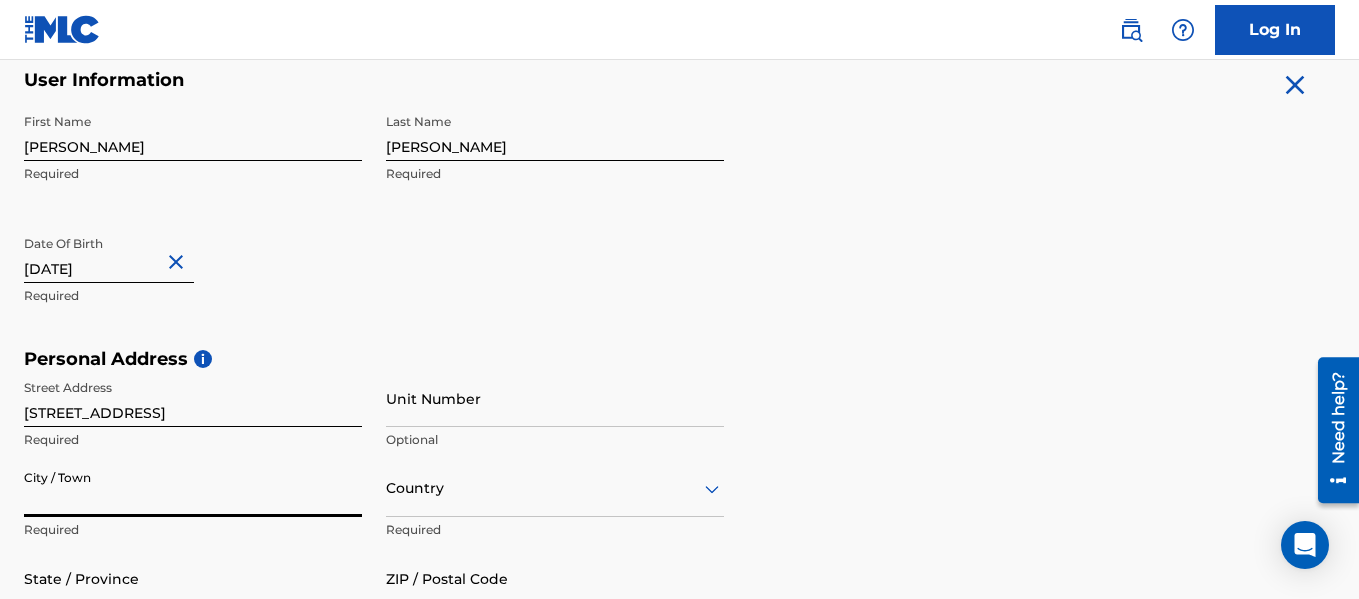 click on "City / Town" at bounding box center [193, 488] 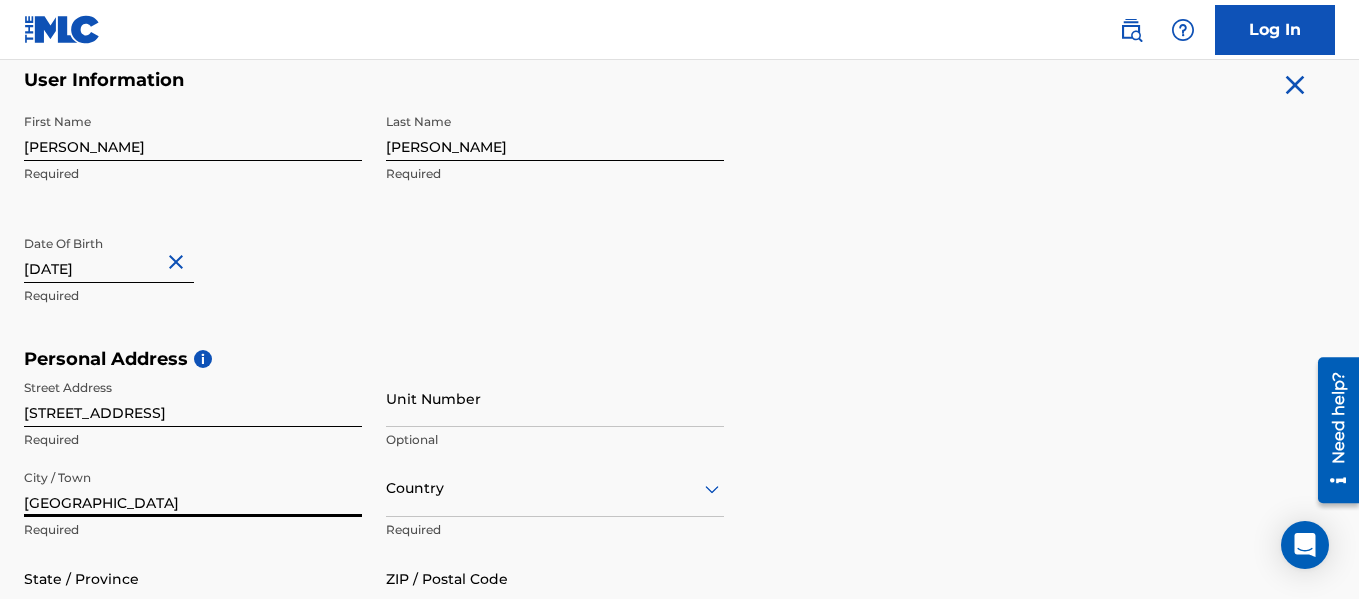 click on "[GEOGRAPHIC_DATA]" at bounding box center (193, 488) 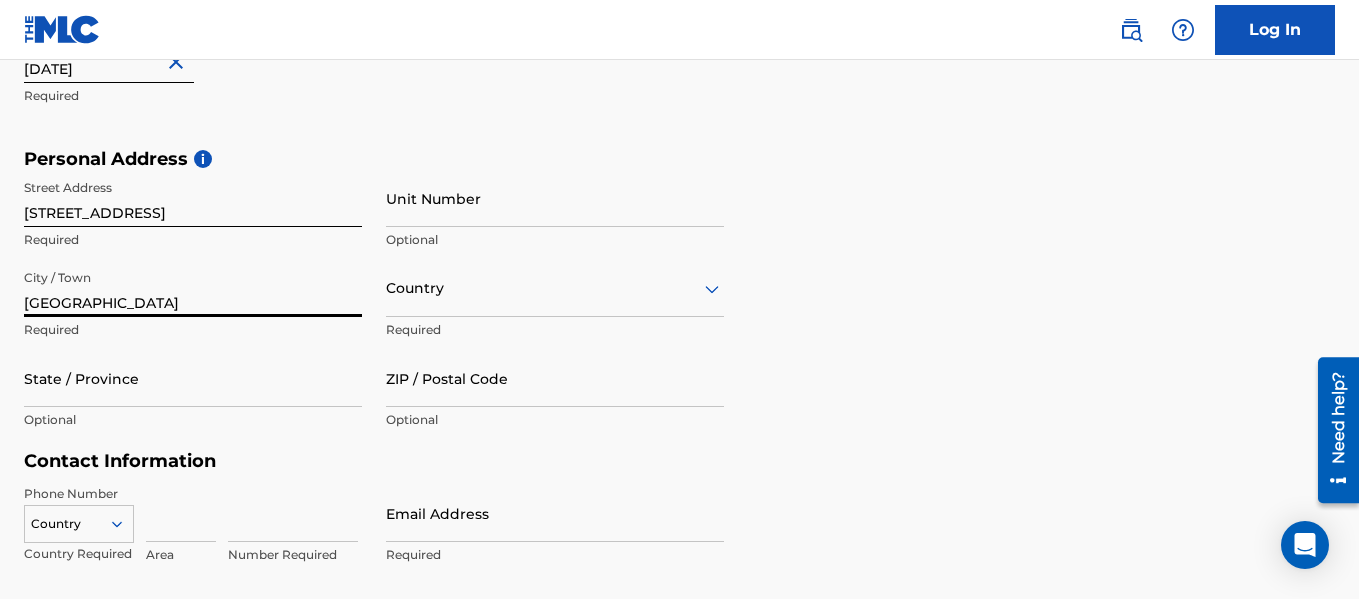 scroll, scrollTop: 603, scrollLeft: 0, axis: vertical 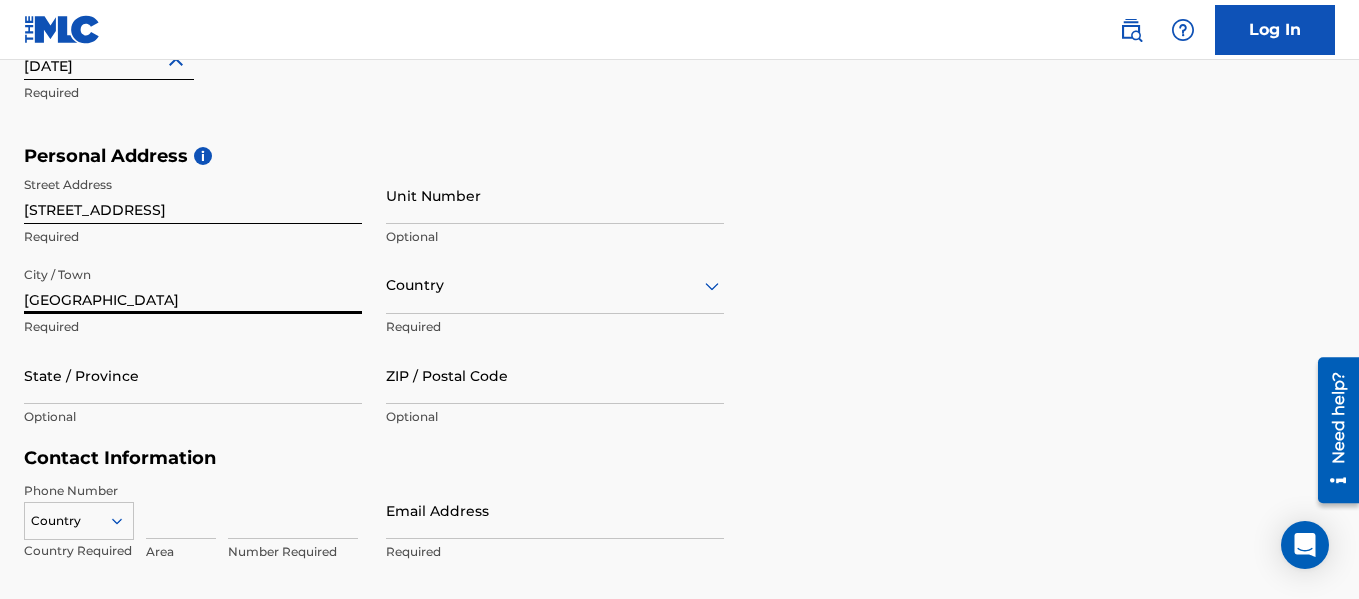 type on "[GEOGRAPHIC_DATA]" 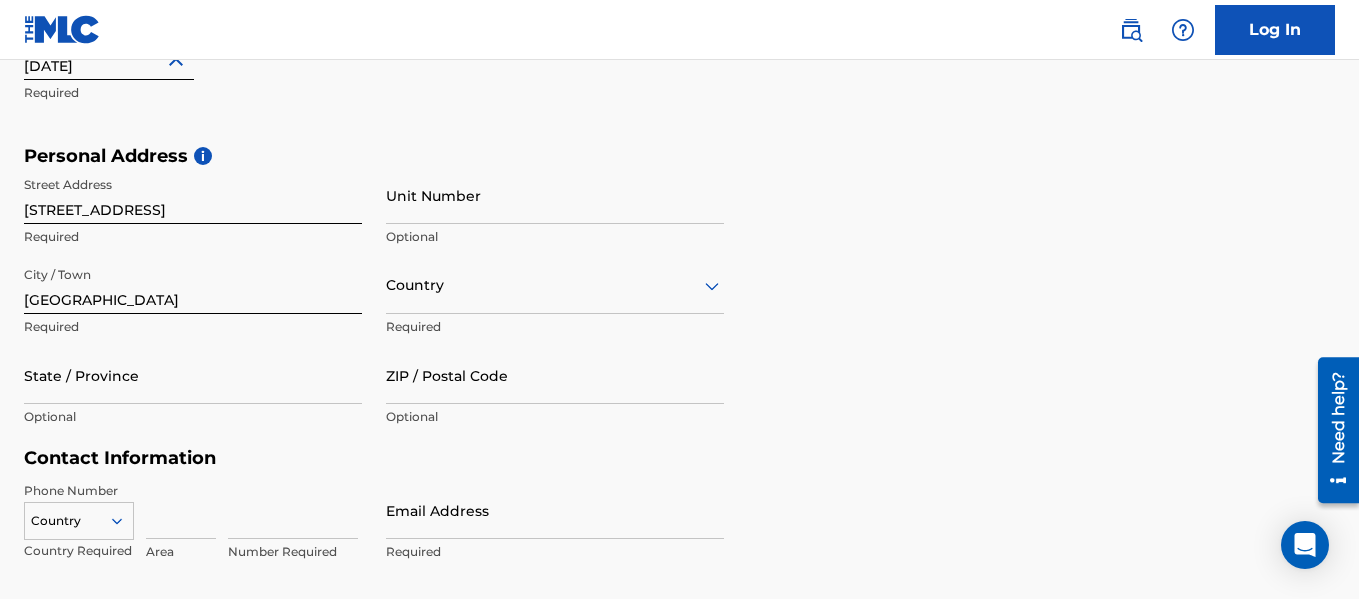 click on "Country" at bounding box center [555, 285] 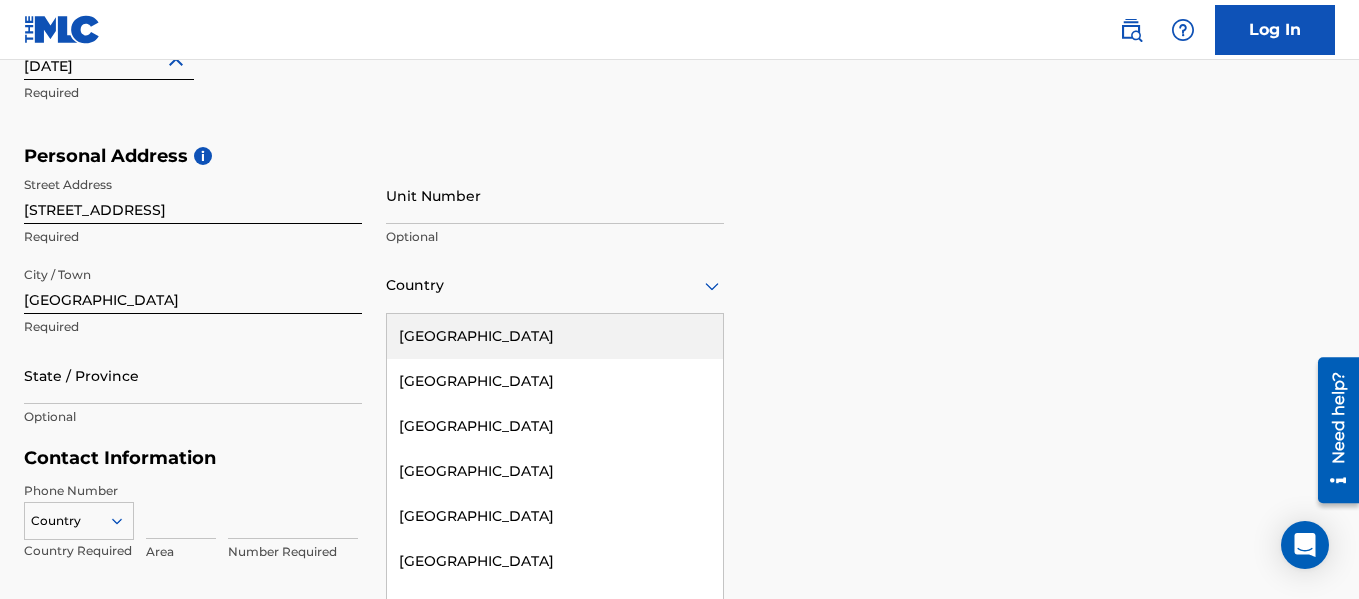 scroll, scrollTop: 619, scrollLeft: 0, axis: vertical 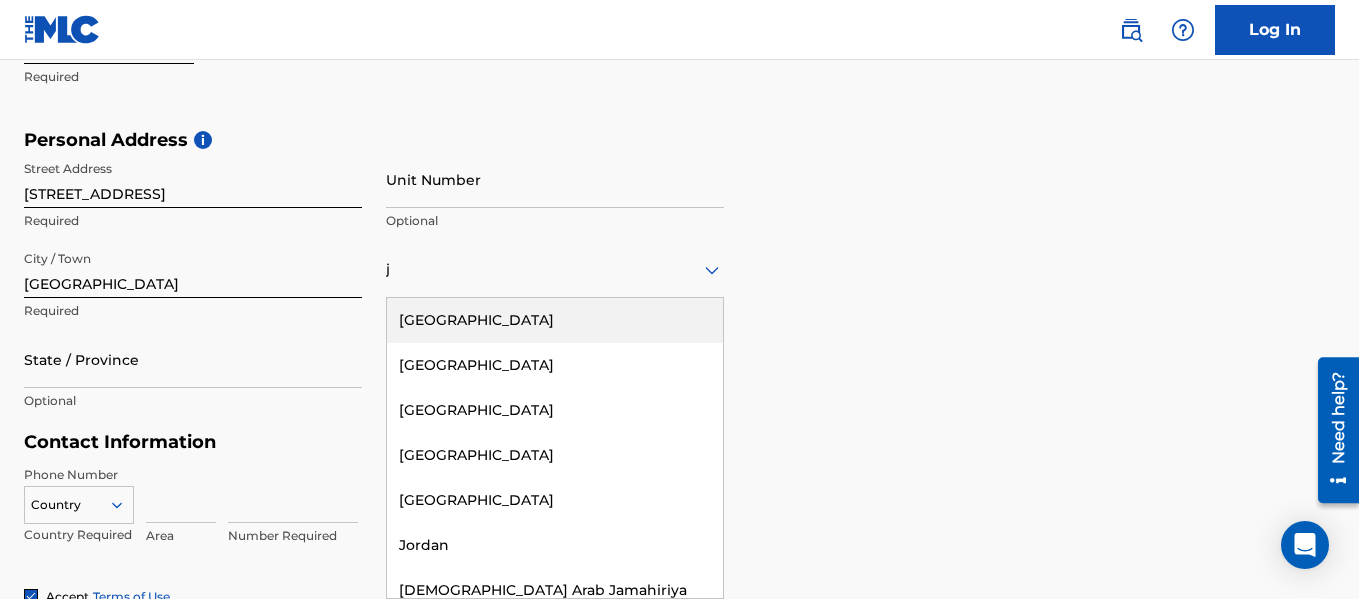 type on "j" 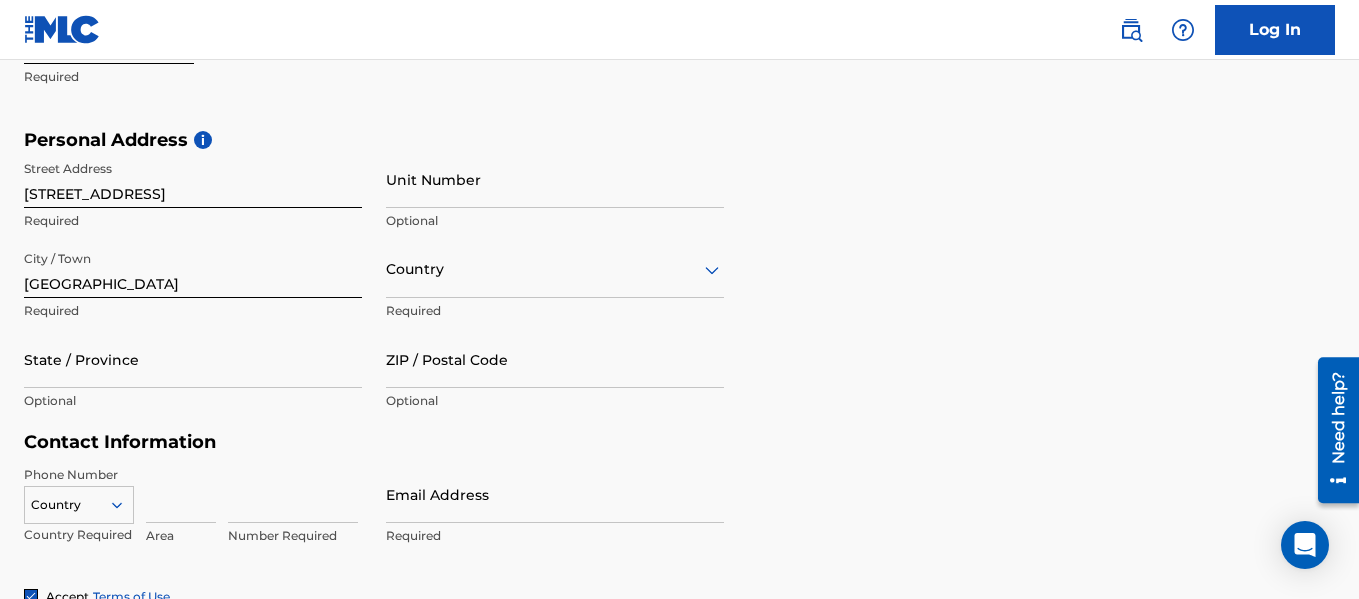 click on "Personal Address i Street Address [STREET_ADDRESS] Required Unit Number Optional City / Town [GEOGRAPHIC_DATA] Required Country Required State / Province Optional ZIP / Postal Code Optional" at bounding box center [679, 280] 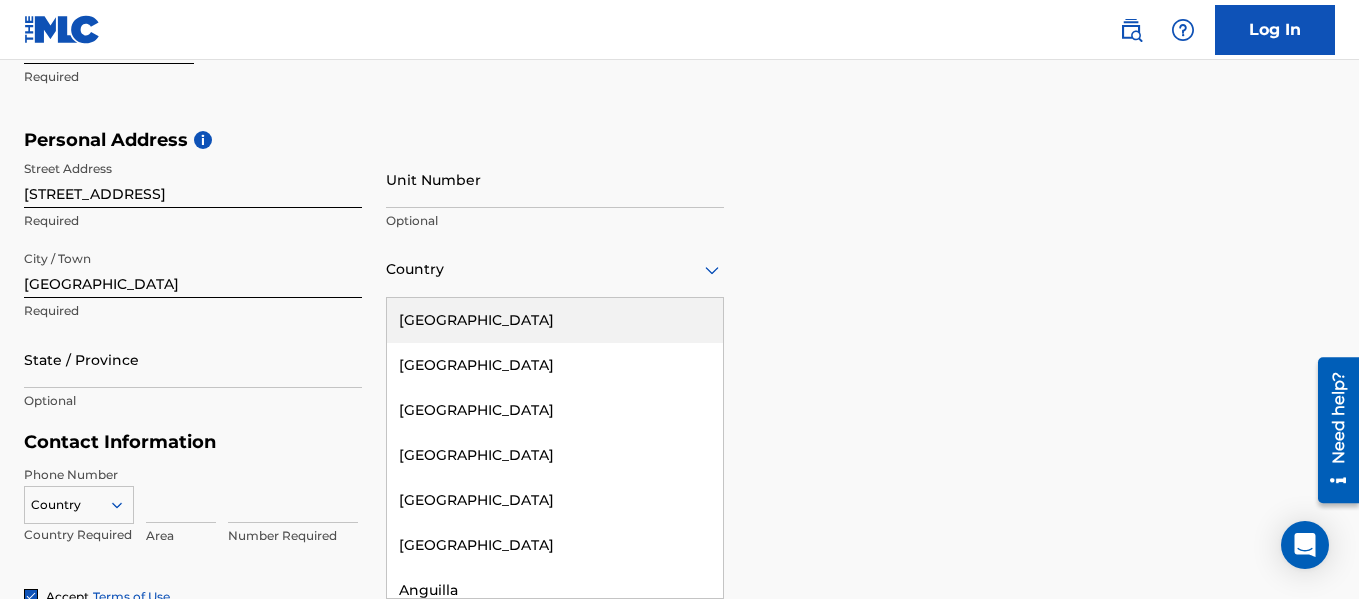 click on "Country" at bounding box center (555, 269) 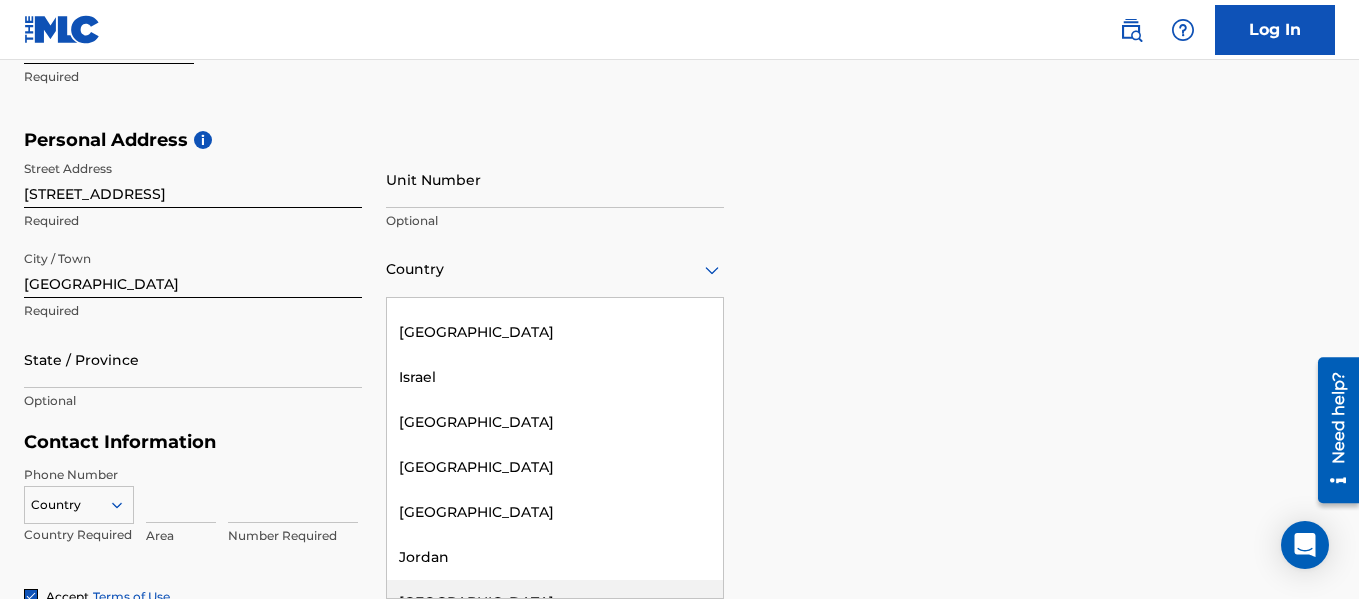 scroll, scrollTop: 4305, scrollLeft: 0, axis: vertical 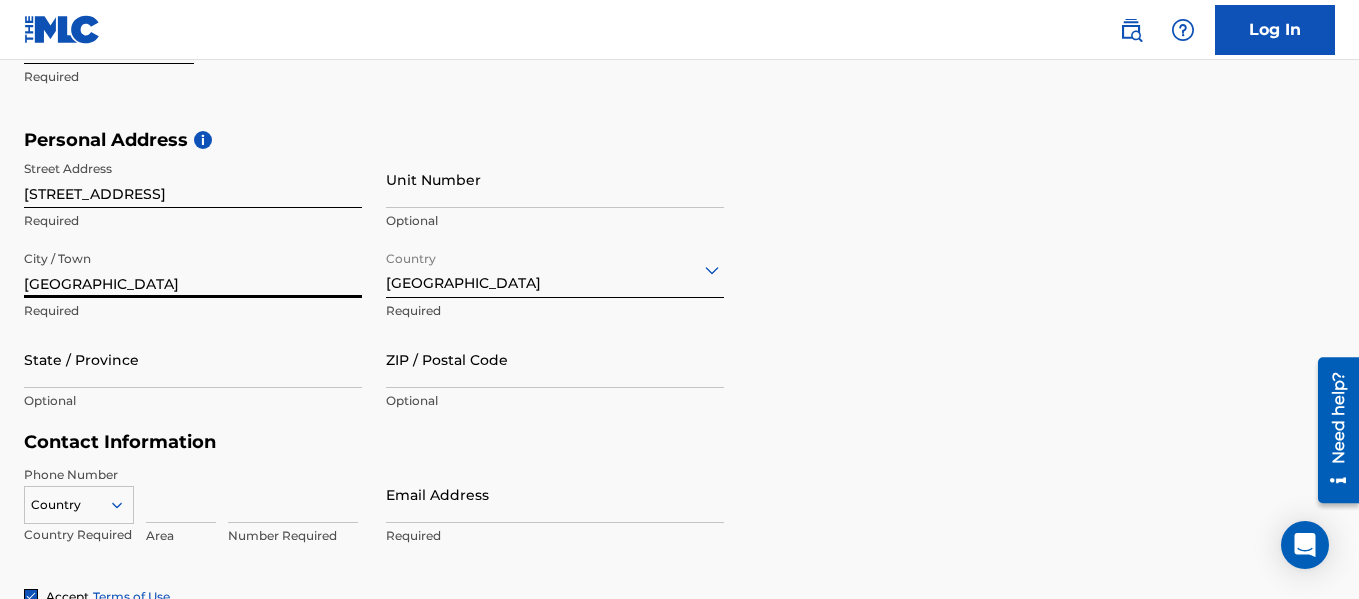 click on "[GEOGRAPHIC_DATA]" at bounding box center (193, 269) 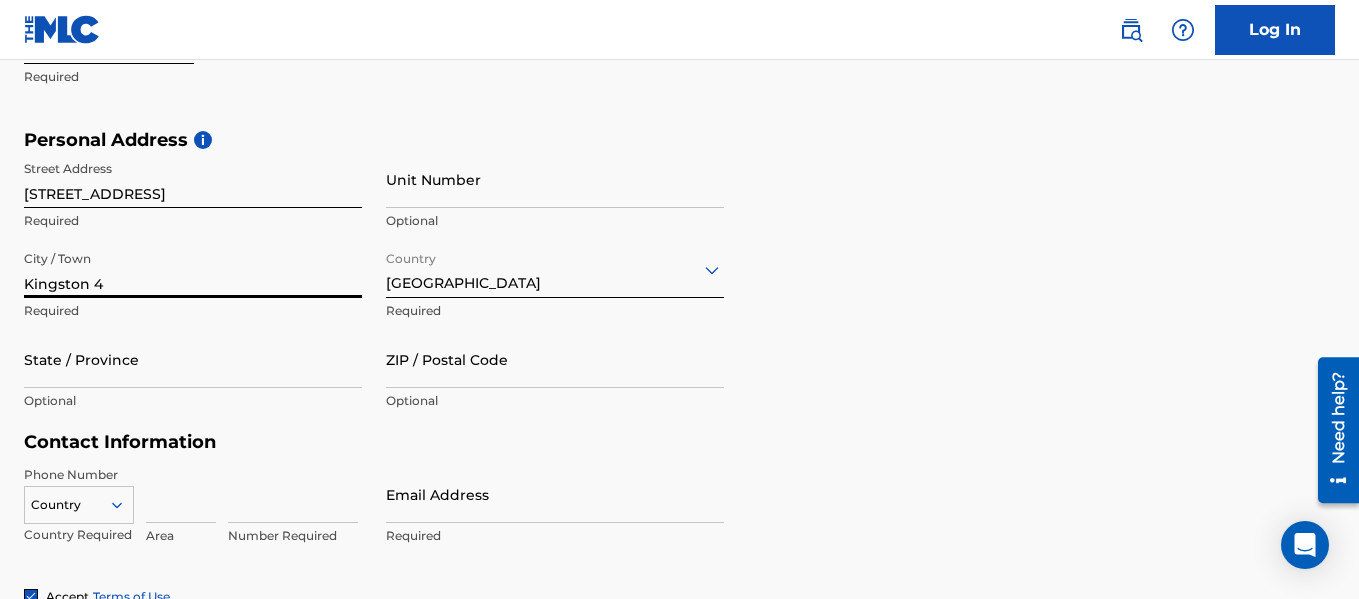 type on "Kingston 4" 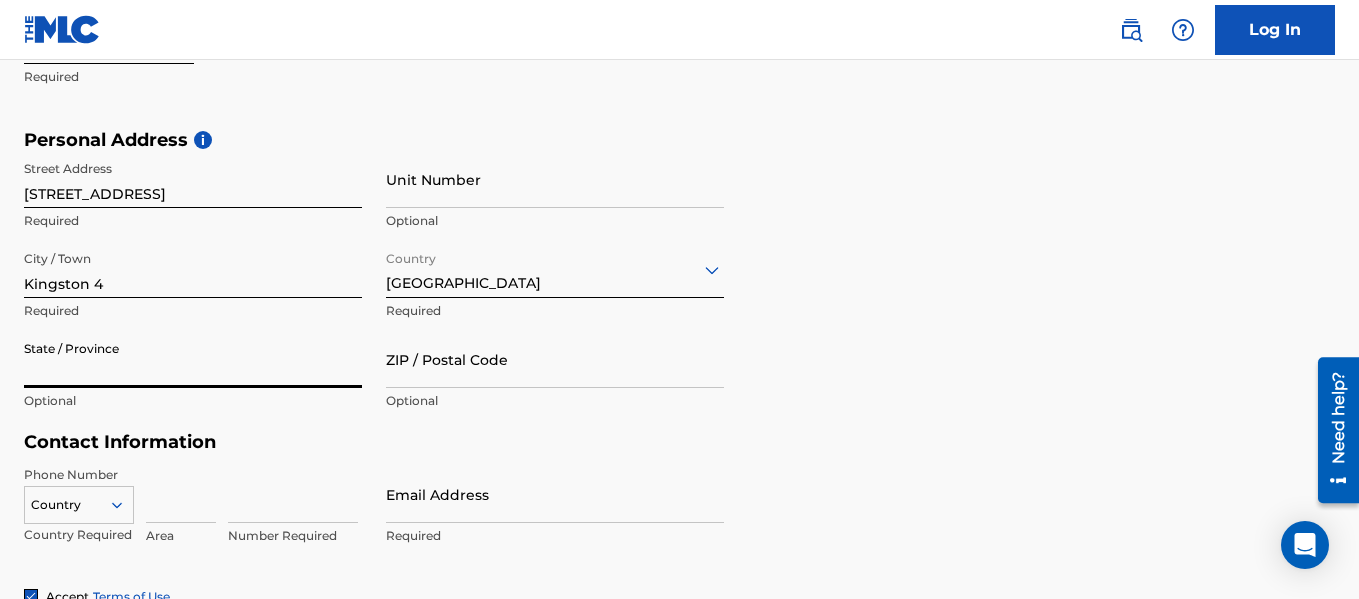 click on "State / Province" at bounding box center [193, 359] 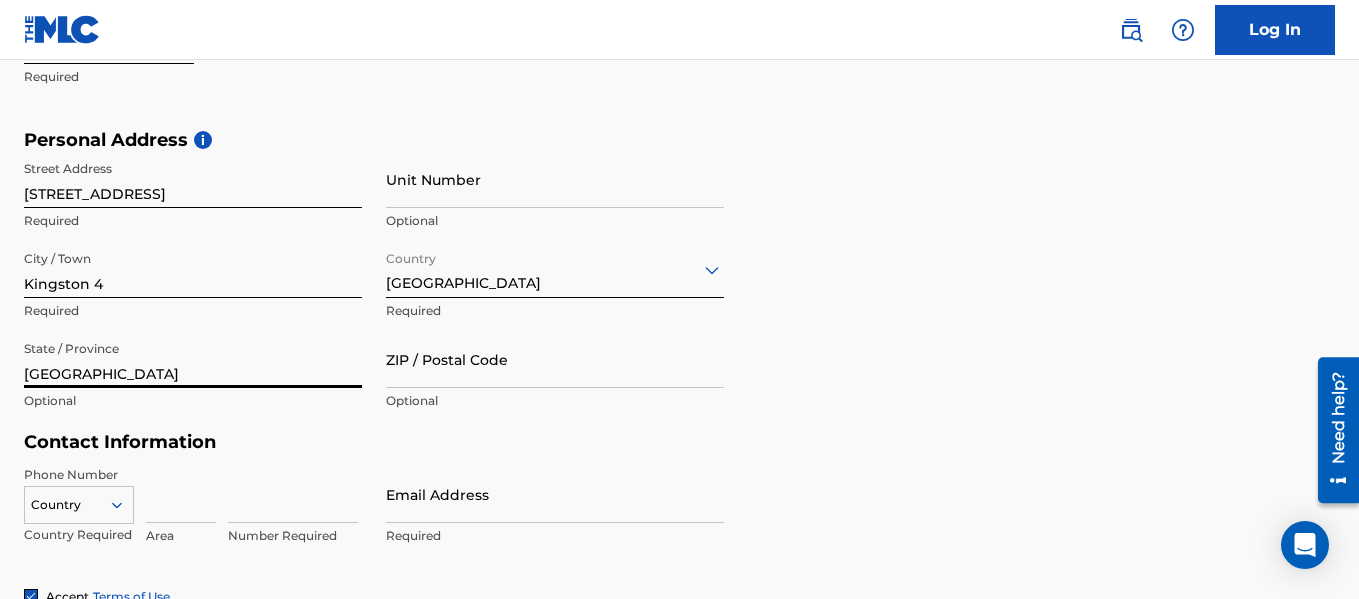 type on "[GEOGRAPHIC_DATA]" 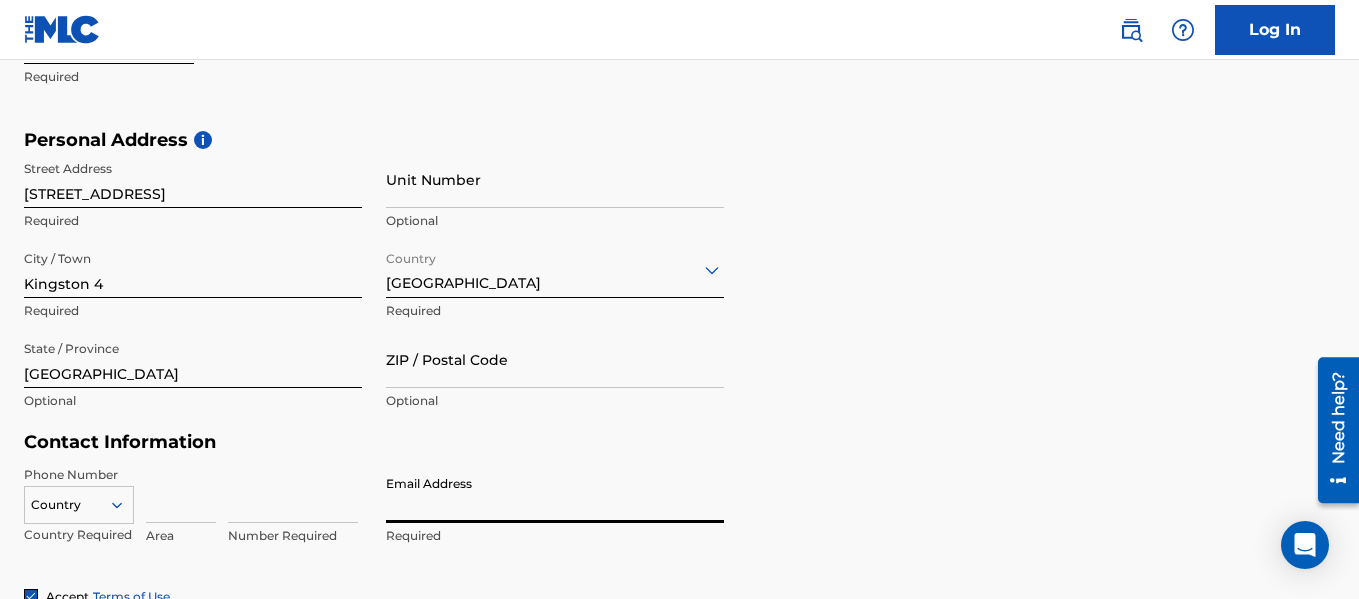 click on "Email Address" at bounding box center (555, 494) 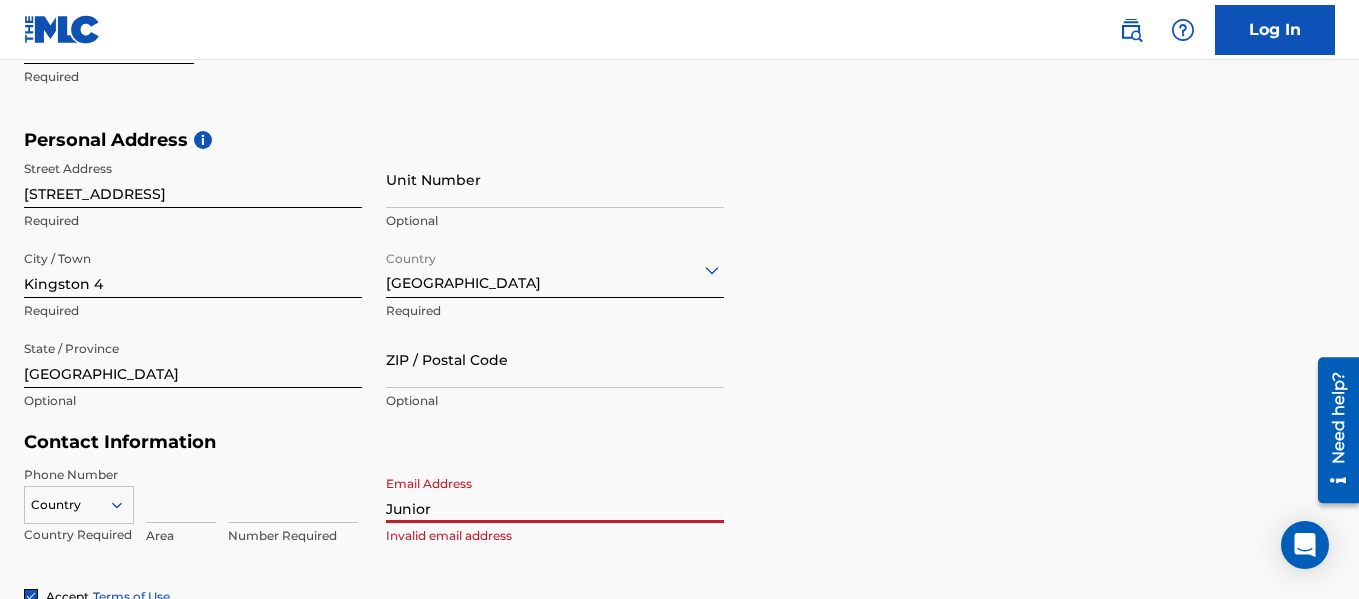 type on "[EMAIL_ADDRESS][DOMAIN_NAME]" 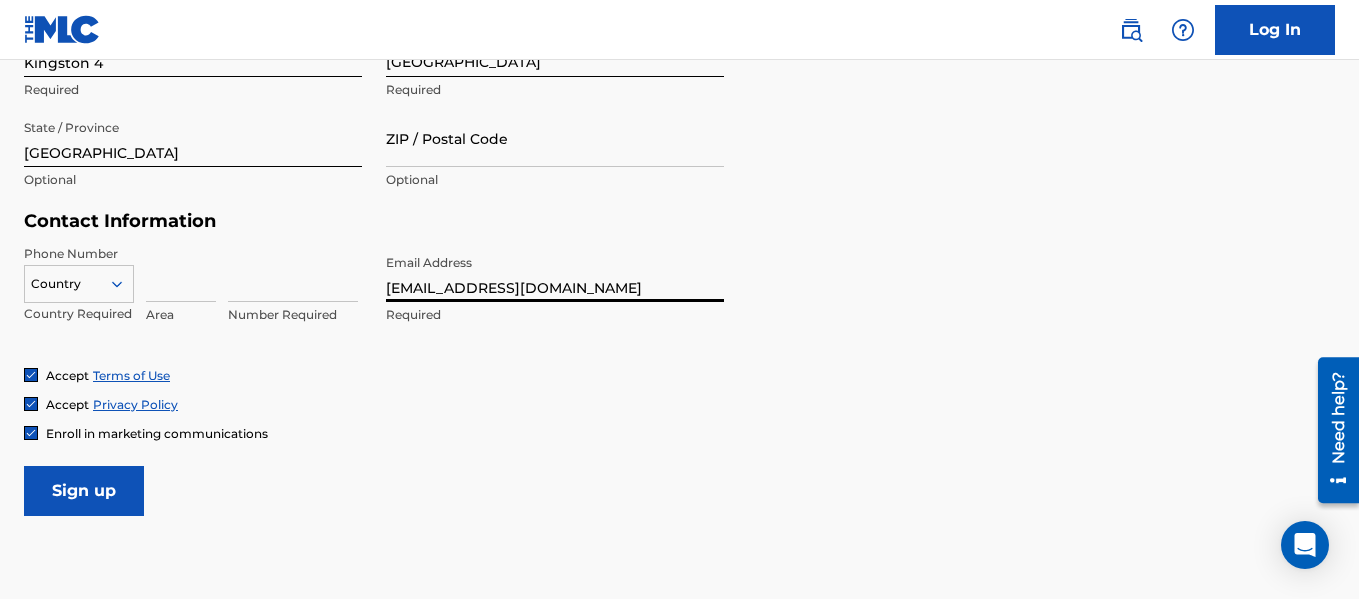 scroll, scrollTop: 839, scrollLeft: 0, axis: vertical 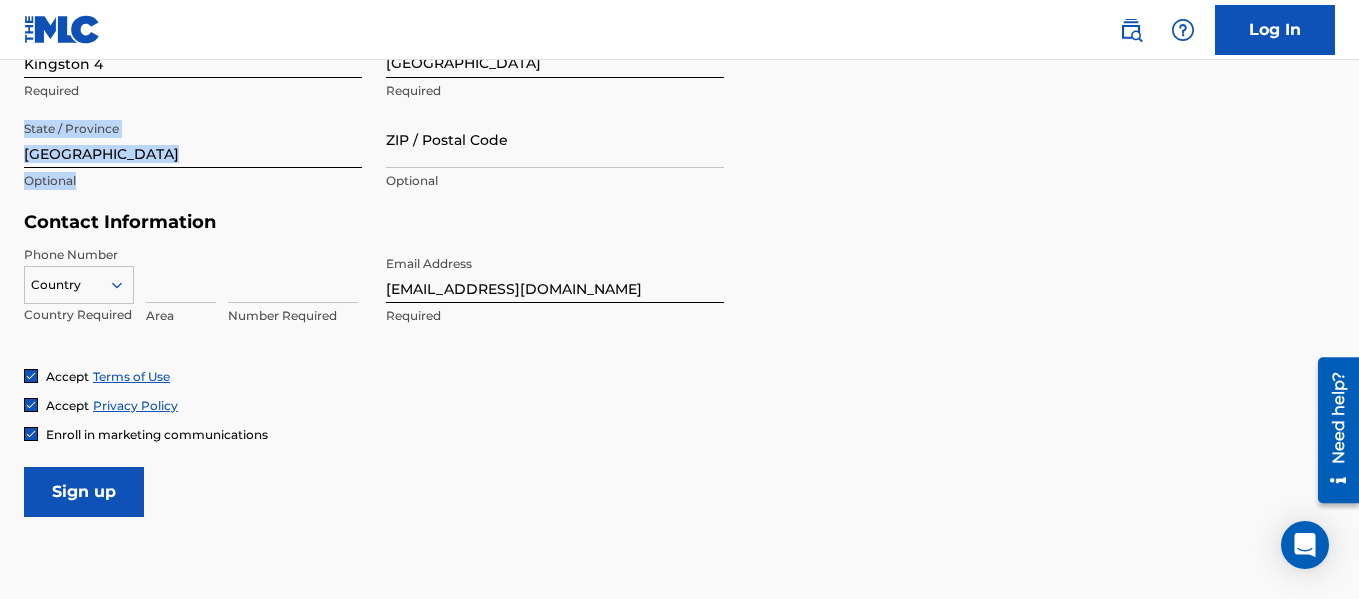 drag, startPoint x: 449, startPoint y: 110, endPoint x: 462, endPoint y: 125, distance: 19.849434 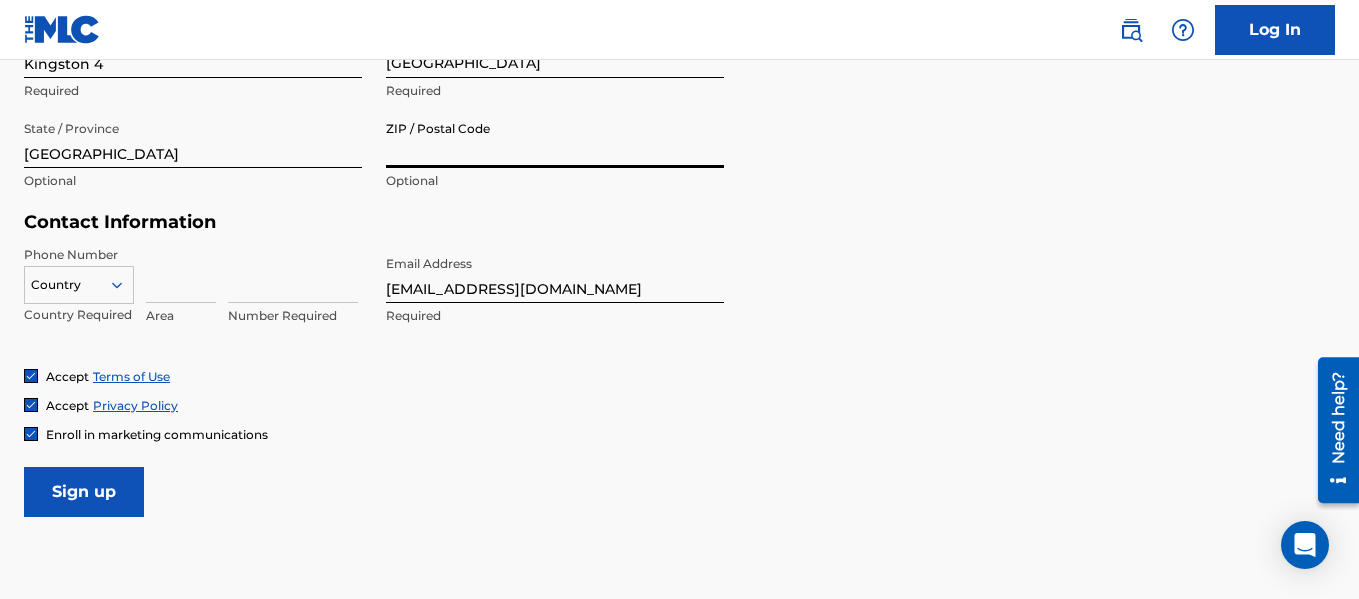 click on "ZIP / Postal Code" at bounding box center [555, 139] 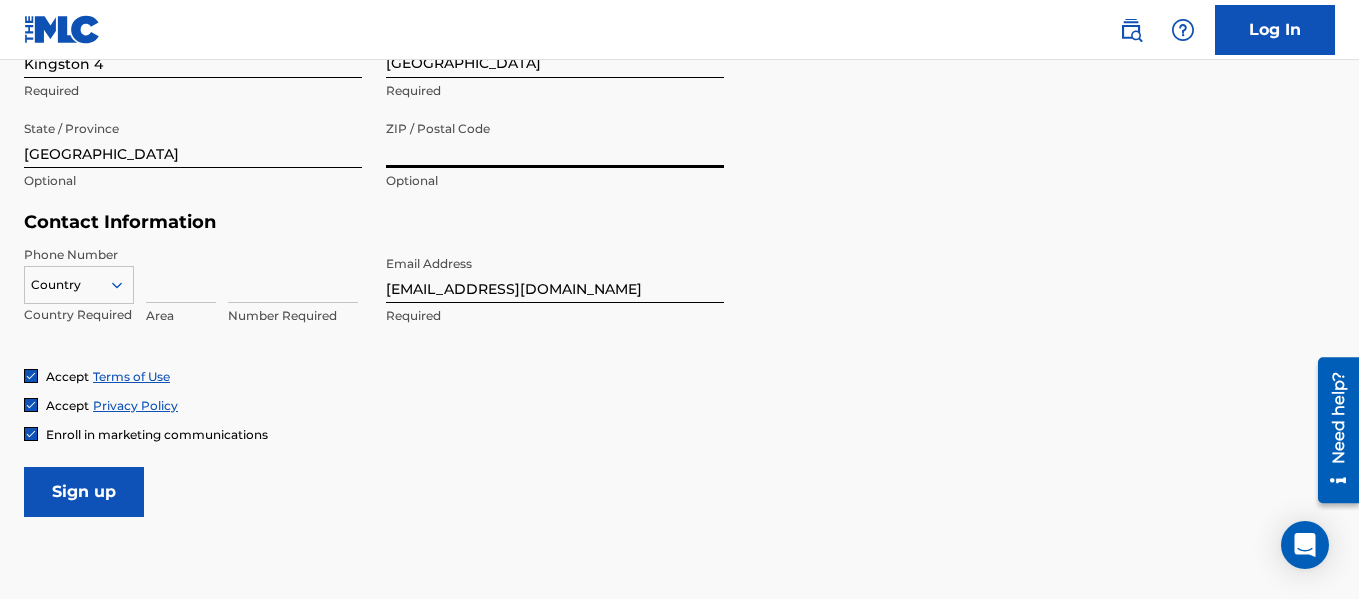 click on "ZIP / Postal Code" at bounding box center [555, 139] 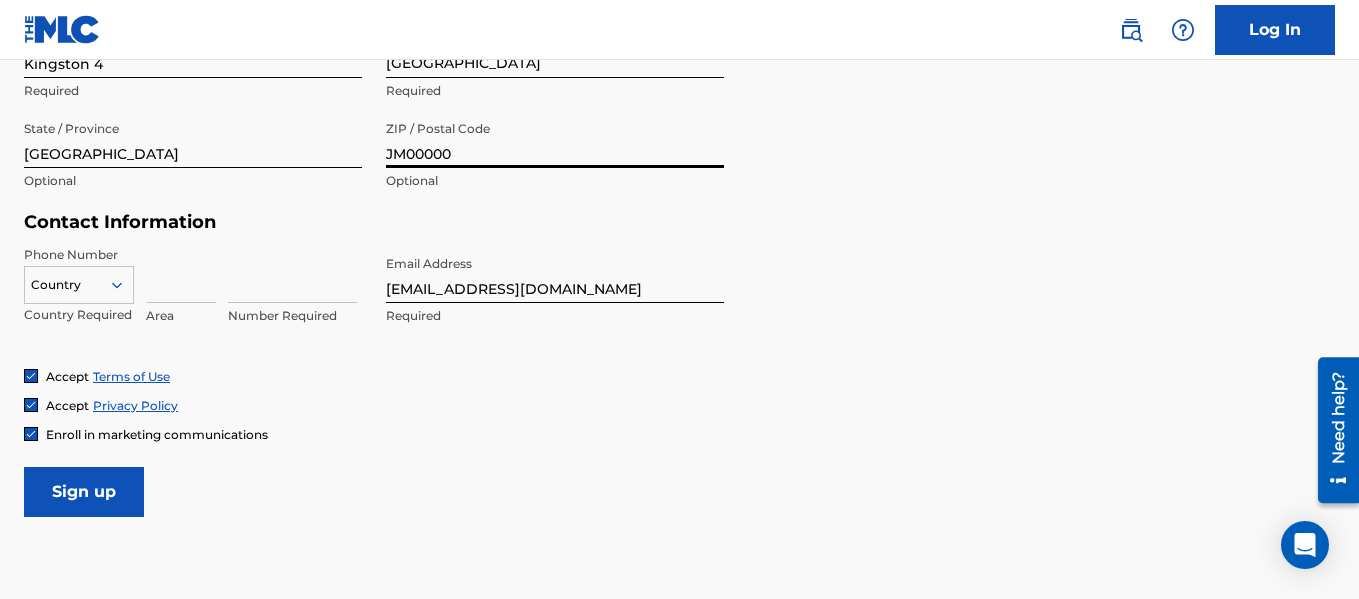 type on "JM00000" 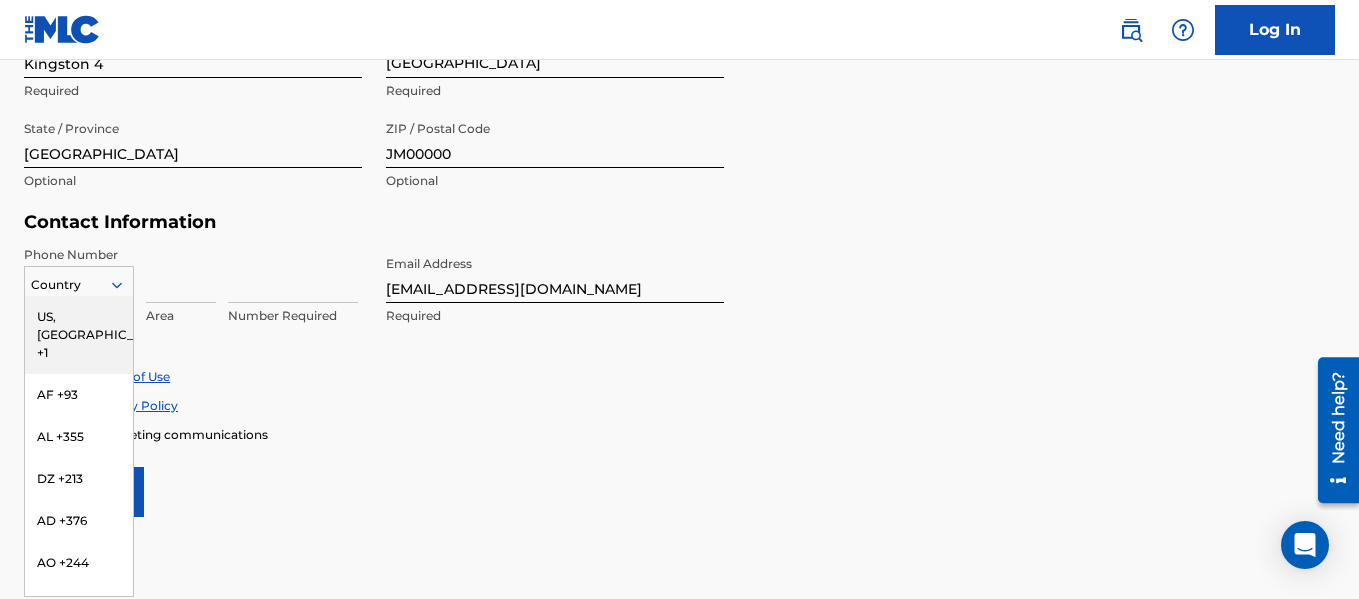 click 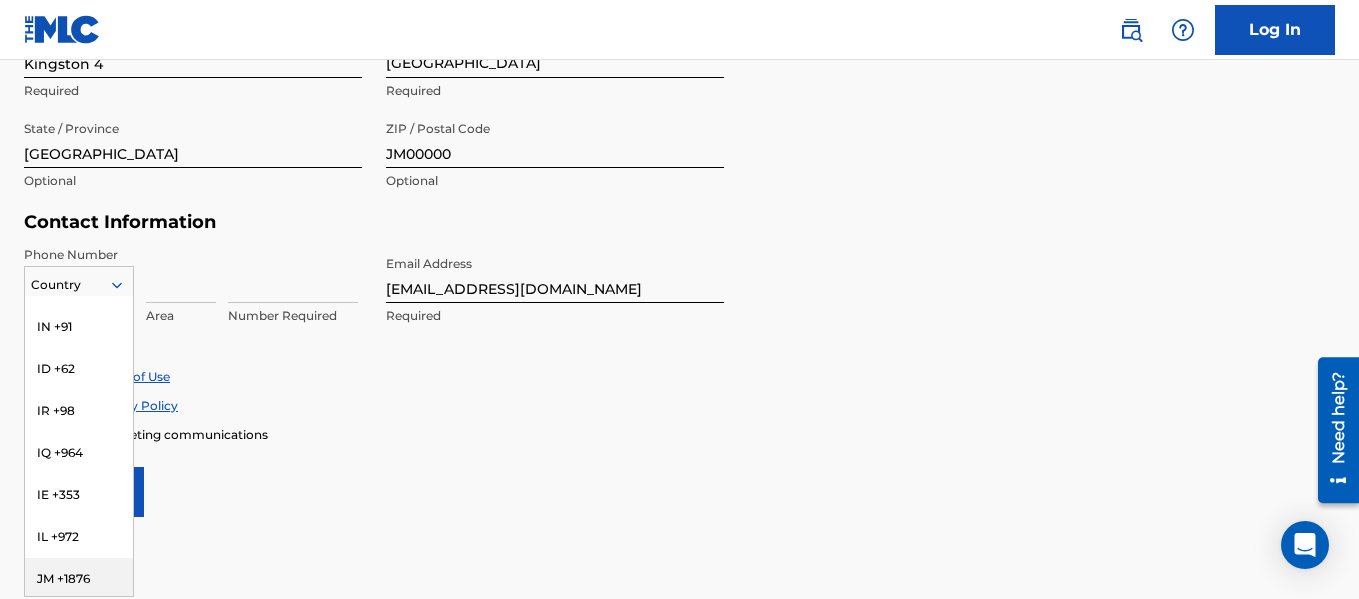 scroll, scrollTop: 3764, scrollLeft: 0, axis: vertical 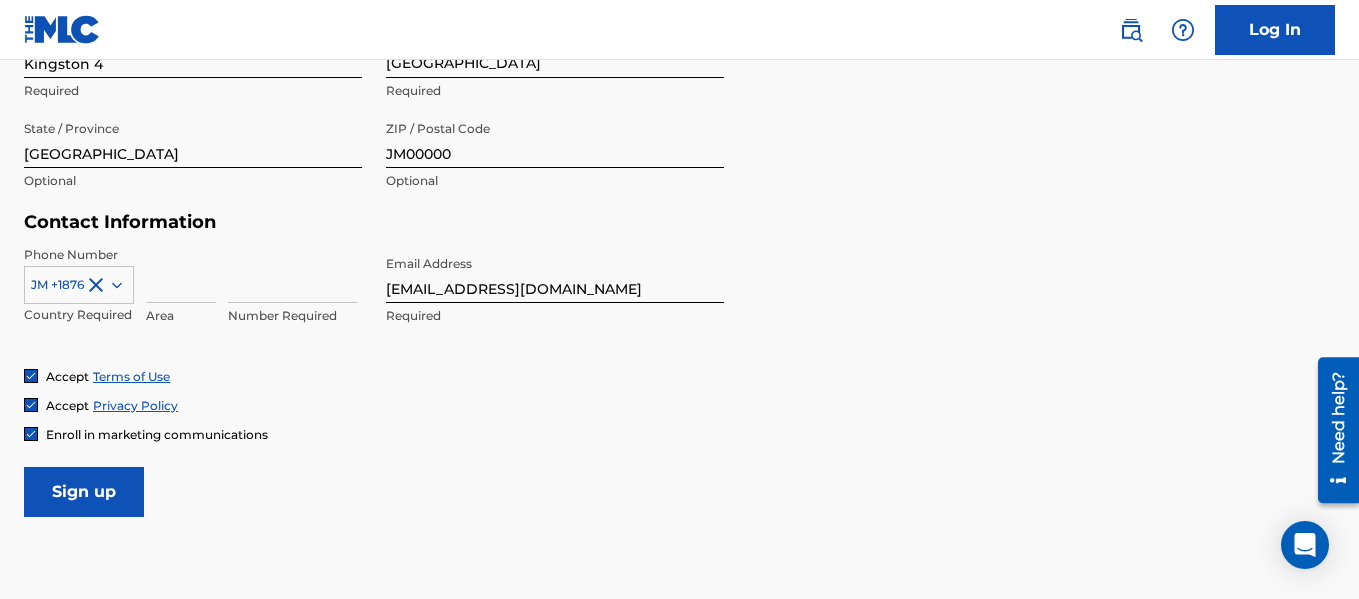 click at bounding box center (181, 274) 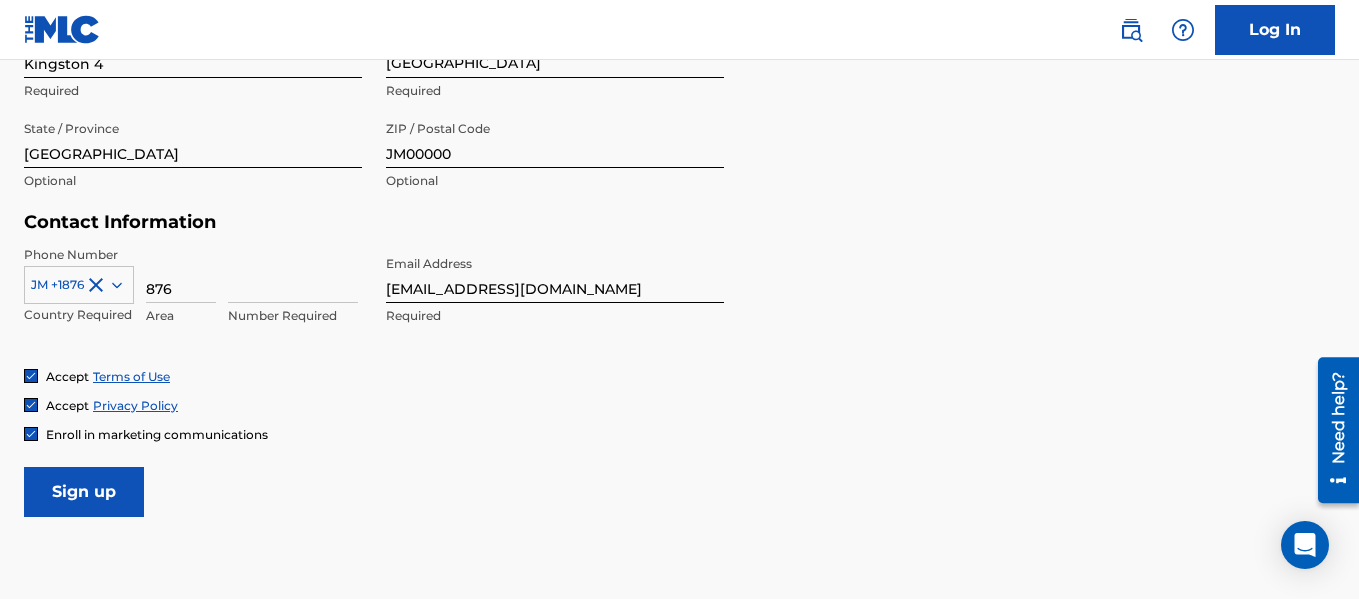 type on "876" 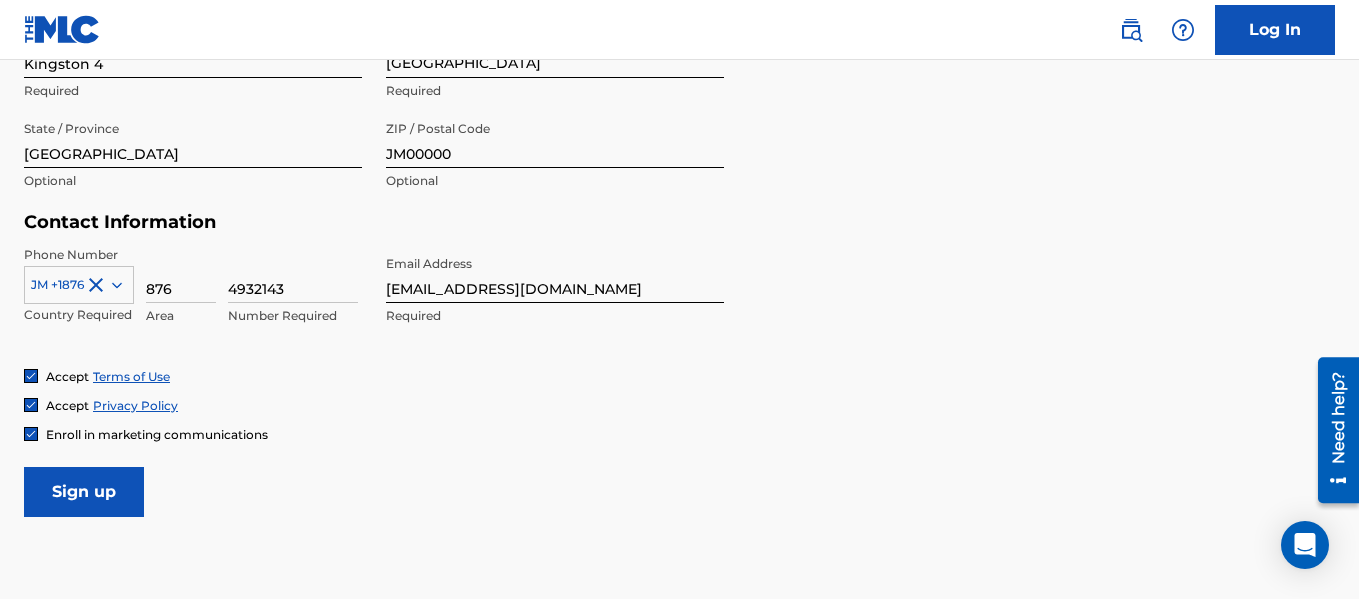 type on "4932143" 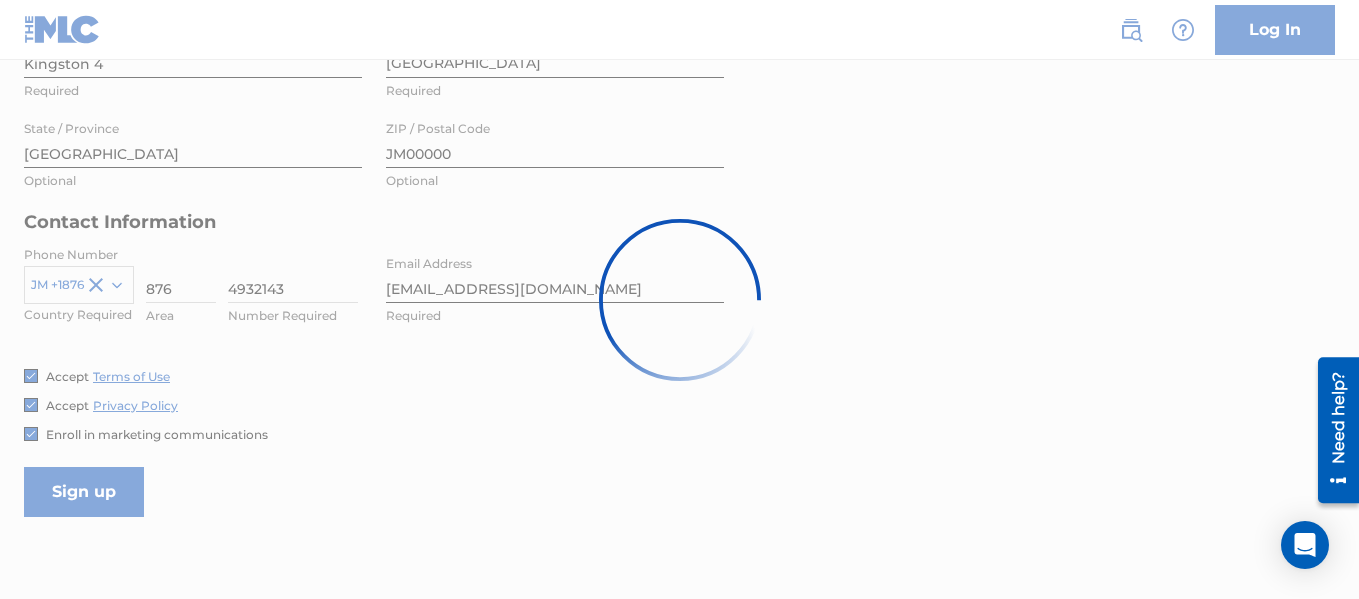 scroll, scrollTop: 0, scrollLeft: 0, axis: both 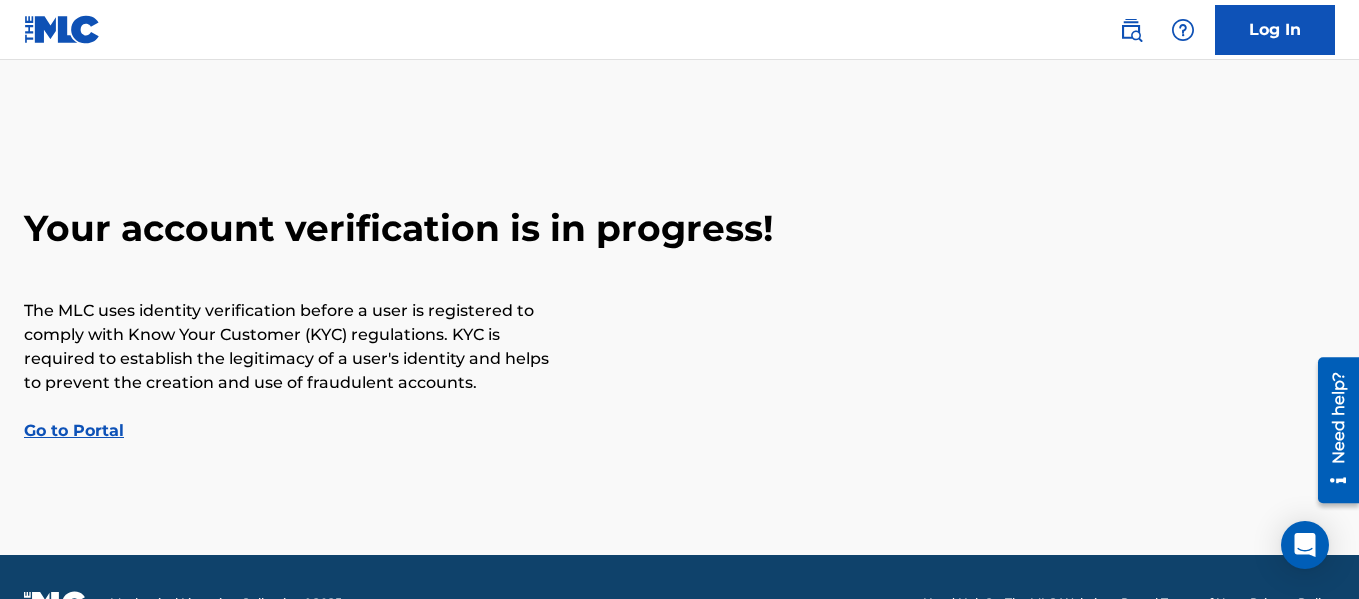 click on "Go to Portal" at bounding box center [74, 430] 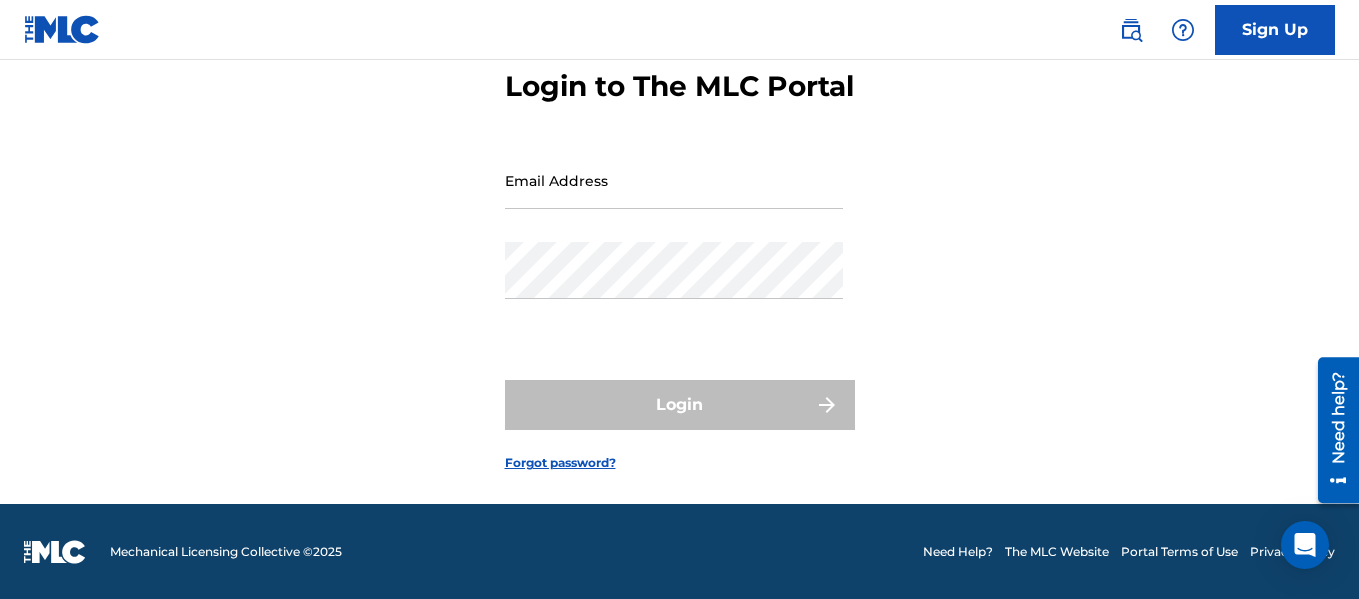 scroll, scrollTop: 106, scrollLeft: 0, axis: vertical 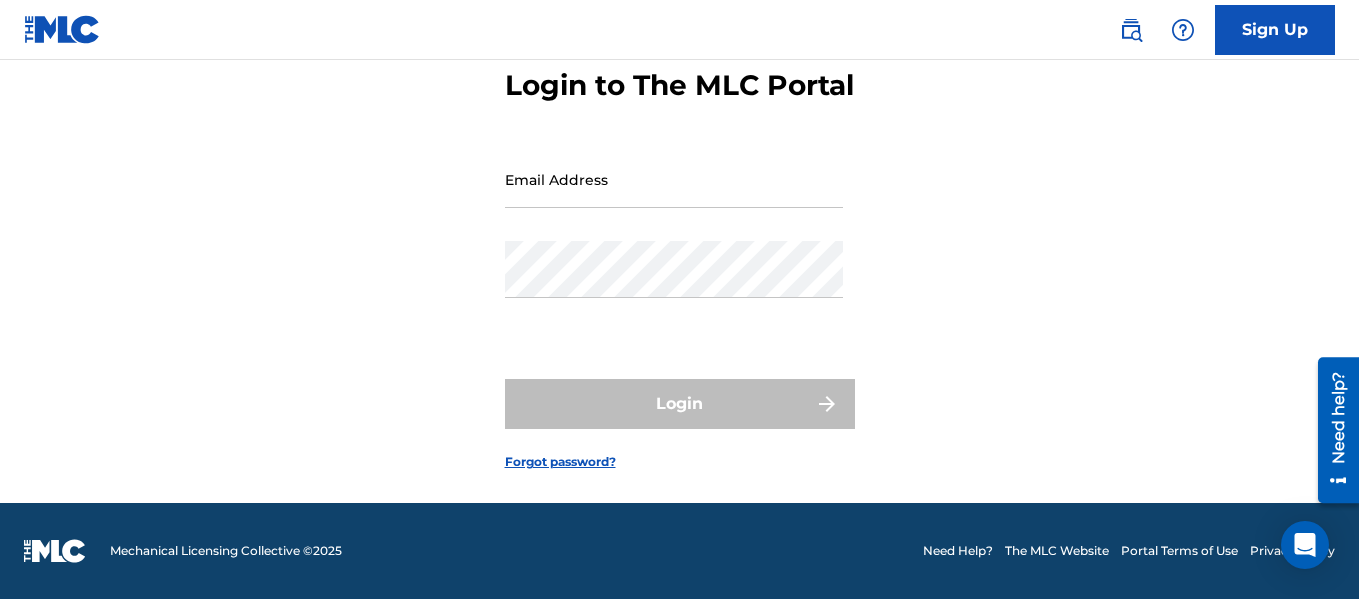 click on "Login to The MLC Portal Email Address Password Login Forgot password?" at bounding box center (679, 253) 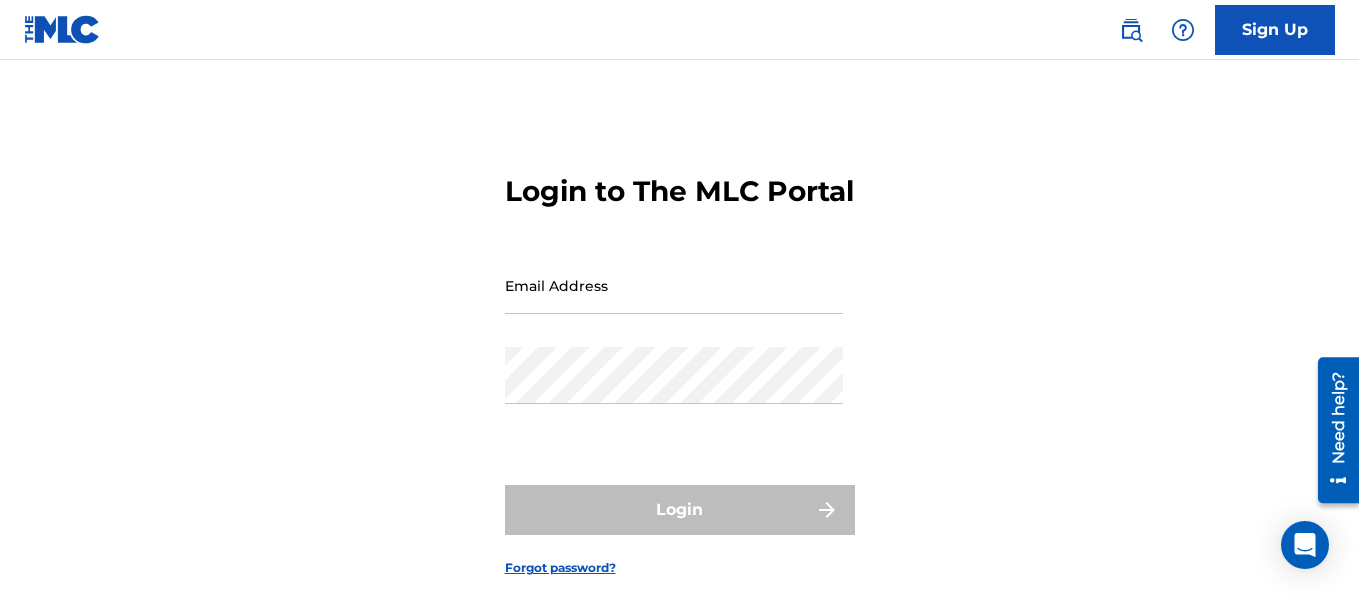 scroll, scrollTop: 9, scrollLeft: 0, axis: vertical 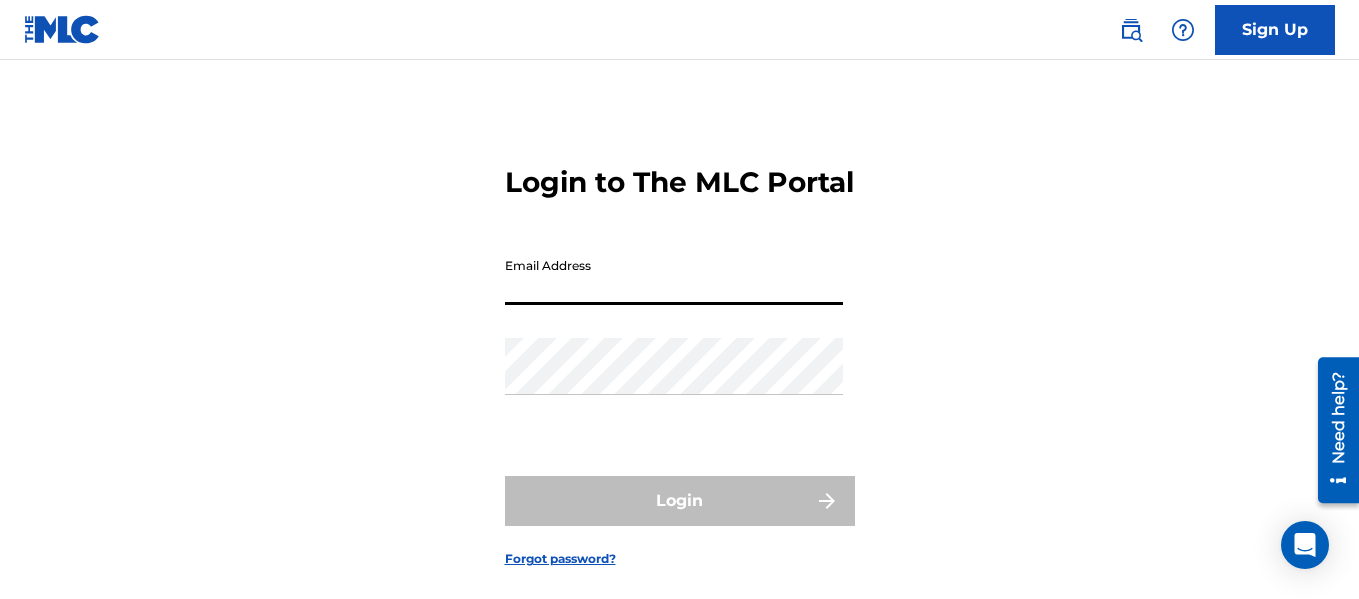 click on "Email Address" at bounding box center (674, 276) 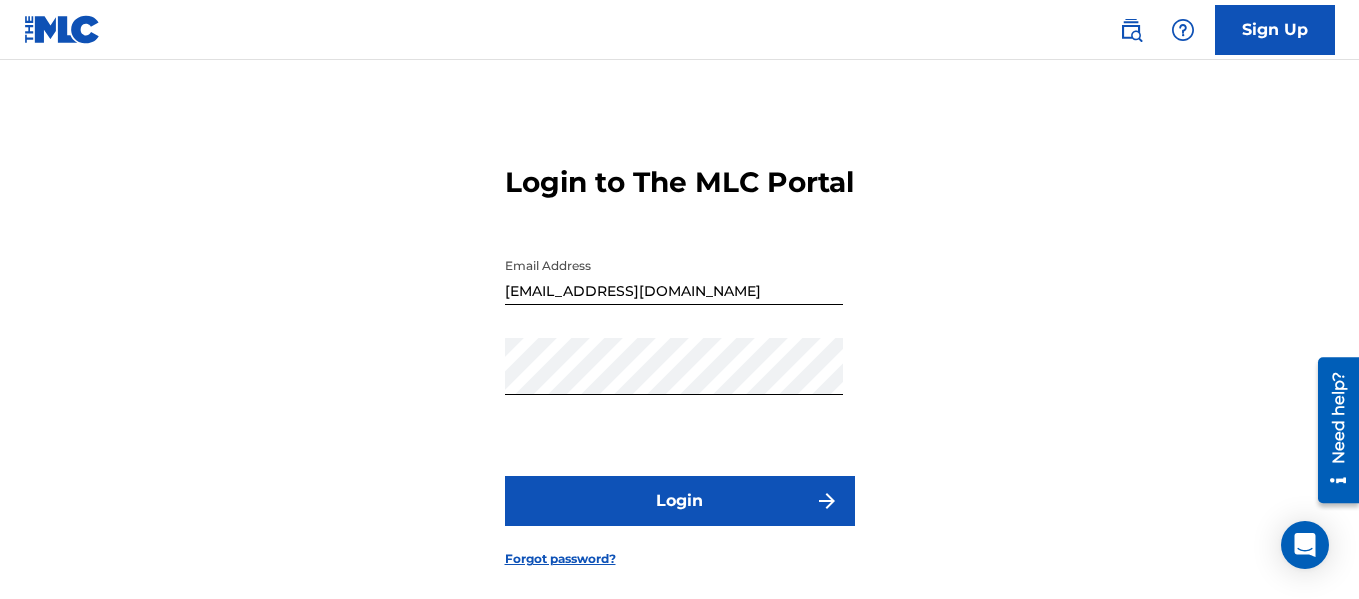 click on "Login" at bounding box center [680, 501] 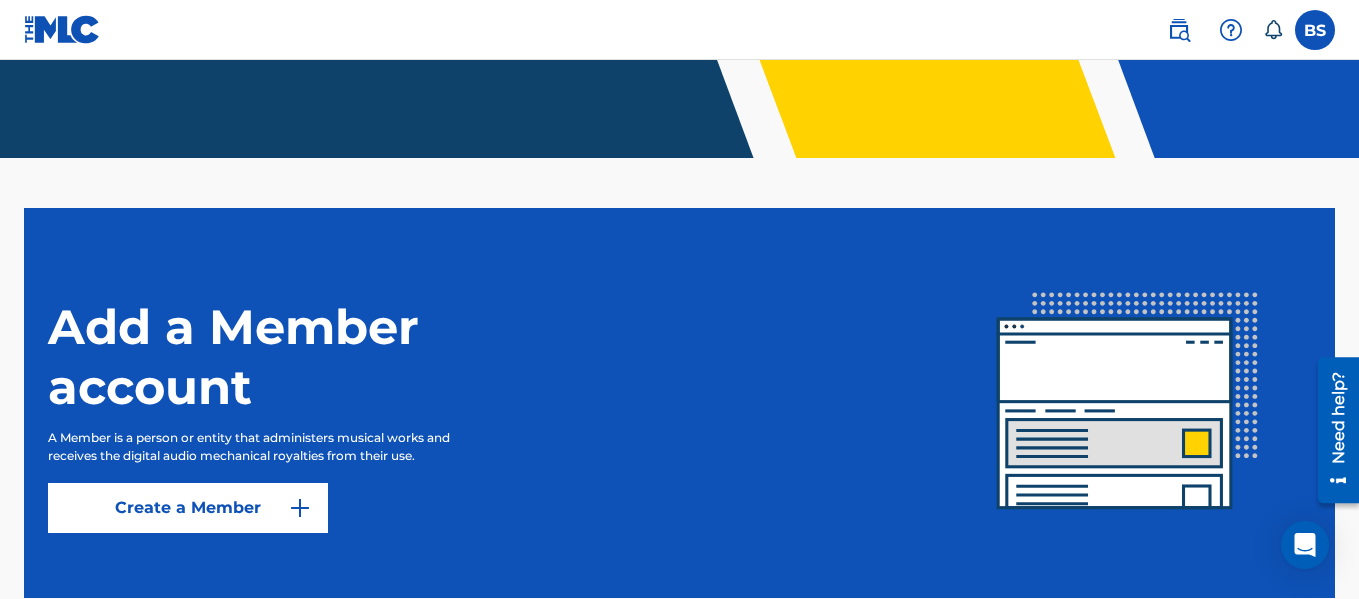 scroll, scrollTop: 547, scrollLeft: 0, axis: vertical 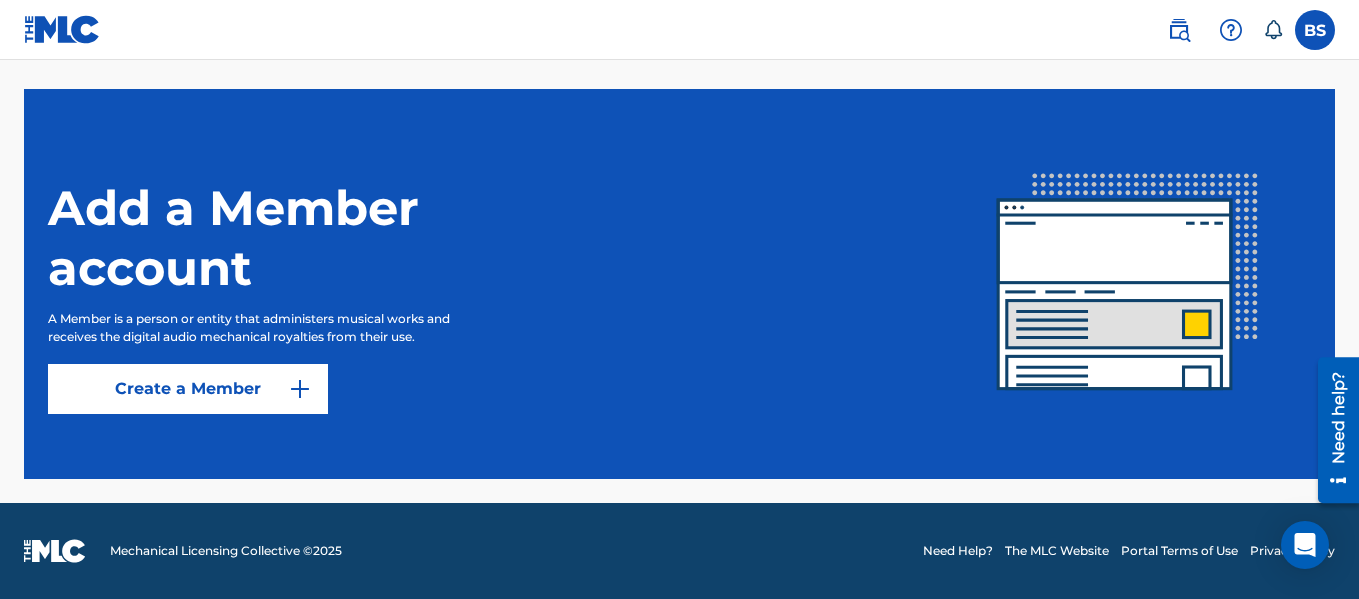 click on "Create a Member" at bounding box center (188, 389) 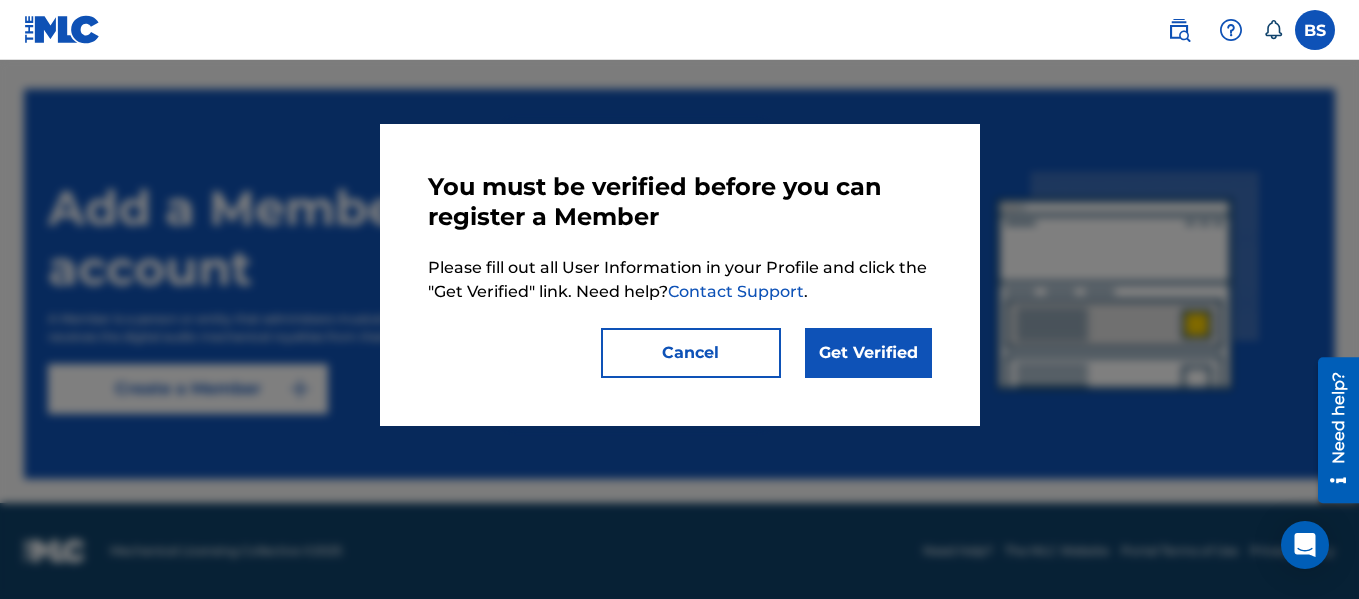 click on "Get Verified" at bounding box center [868, 353] 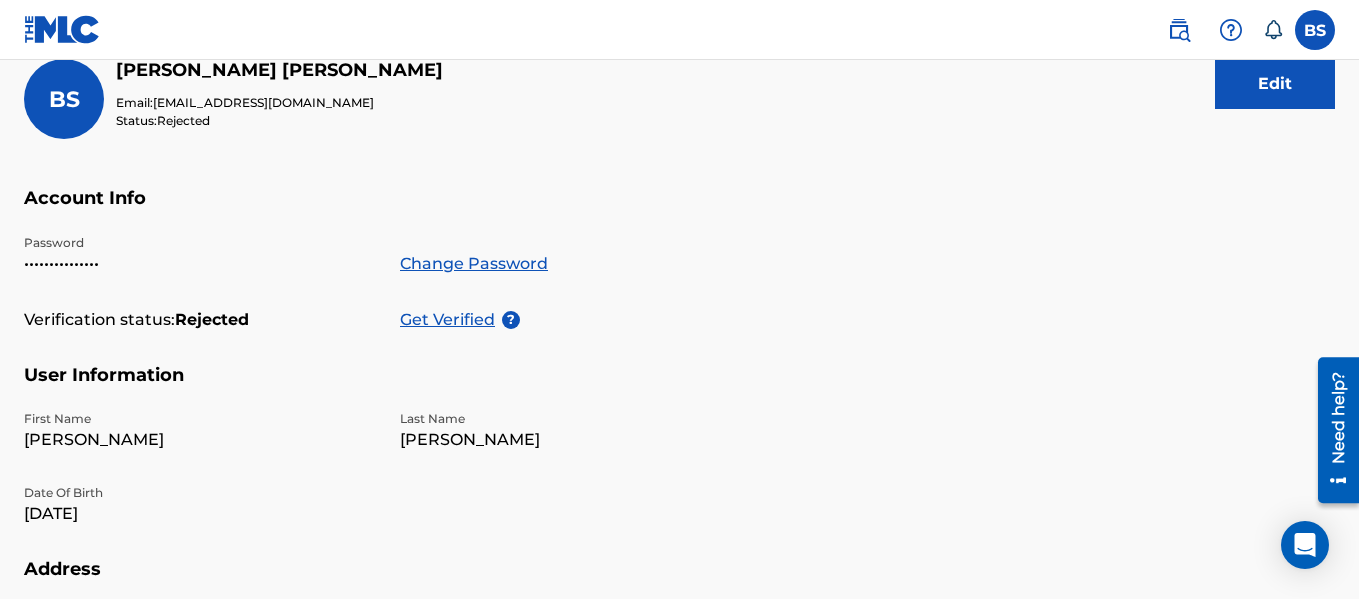 scroll, scrollTop: 0, scrollLeft: 0, axis: both 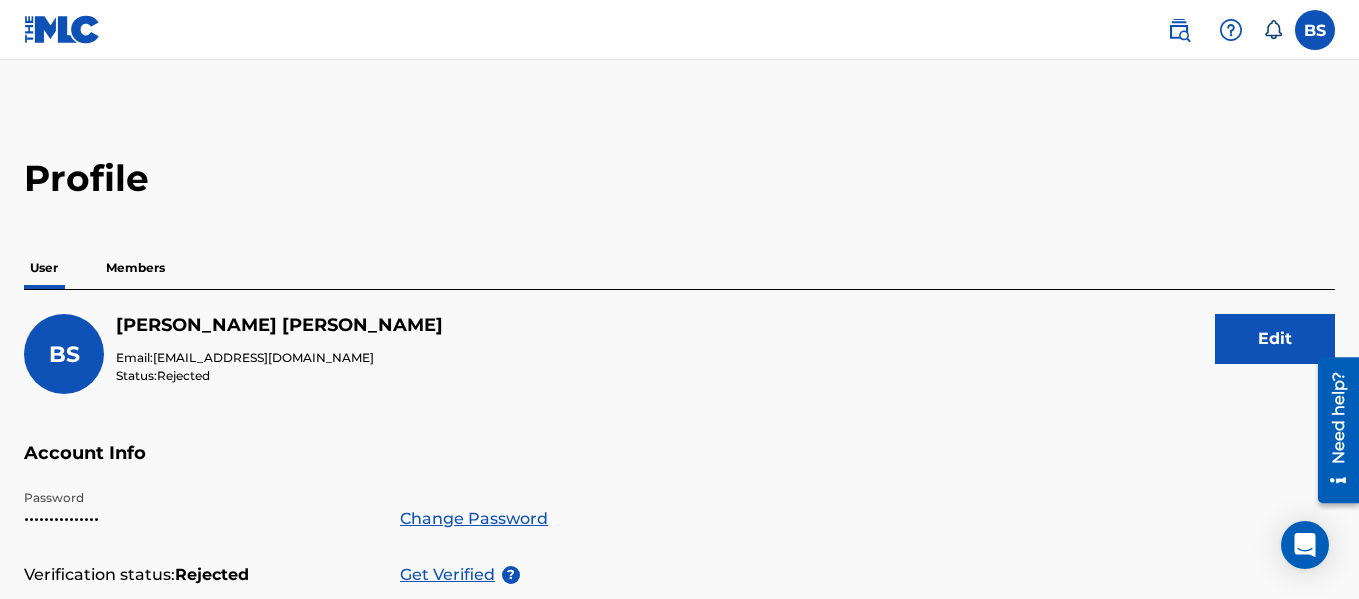 click on "Members" at bounding box center (135, 268) 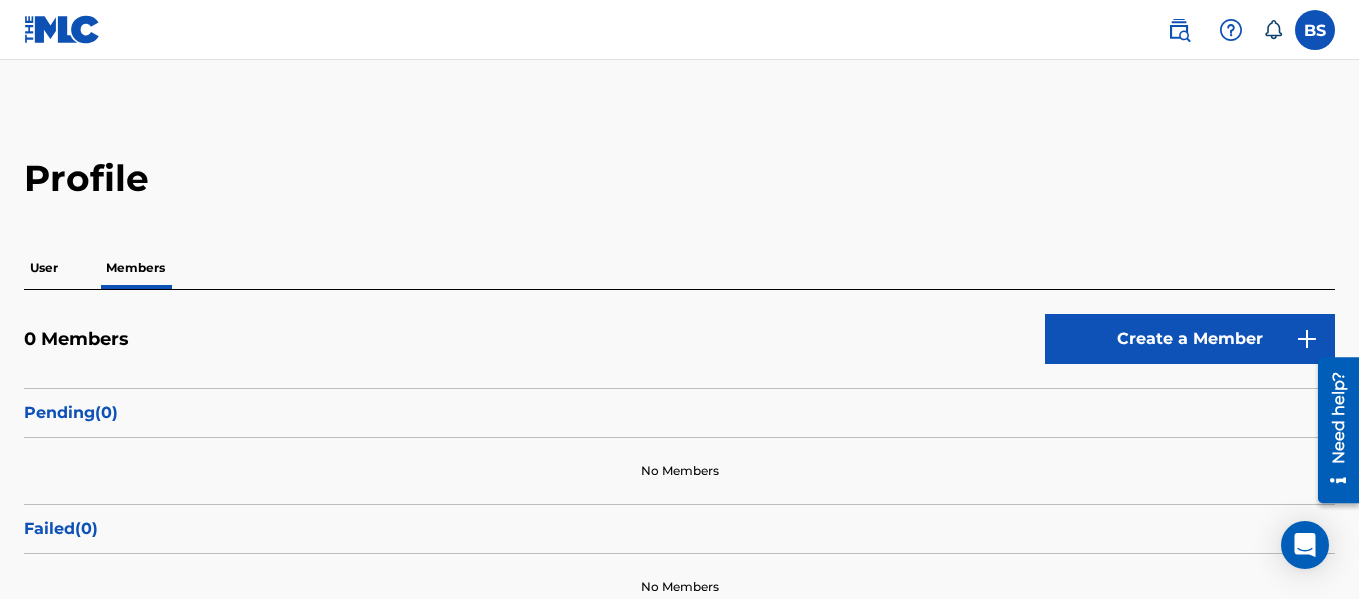 click on "User" at bounding box center (44, 268) 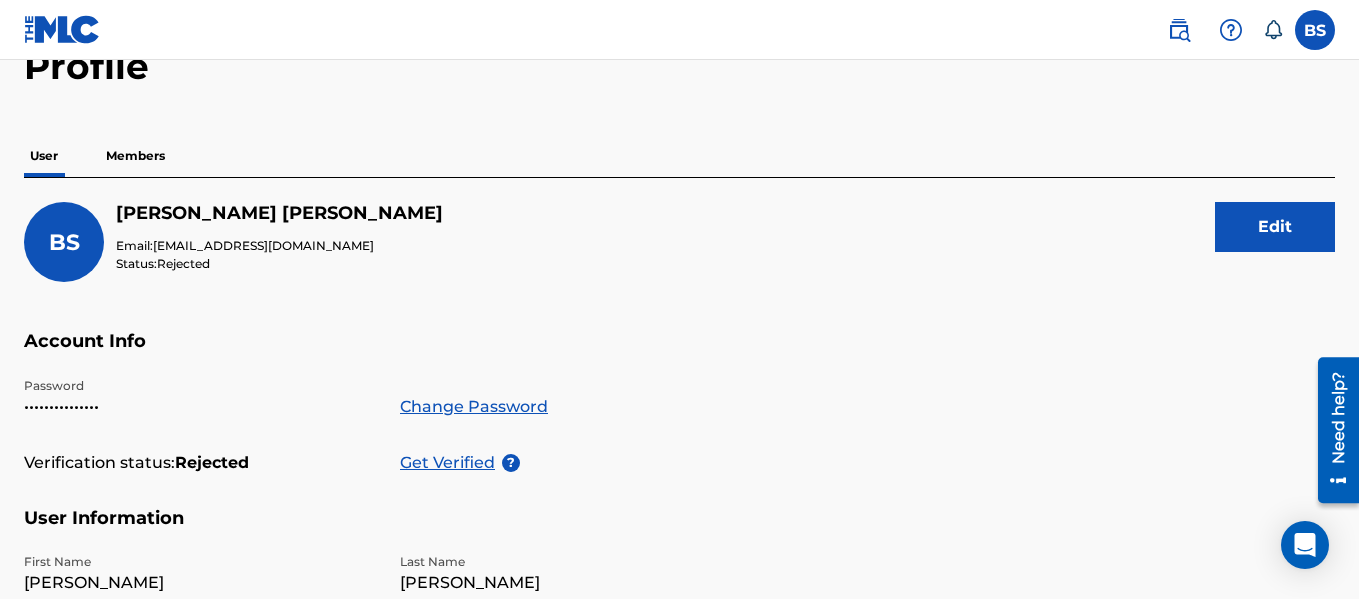 scroll, scrollTop: 0, scrollLeft: 0, axis: both 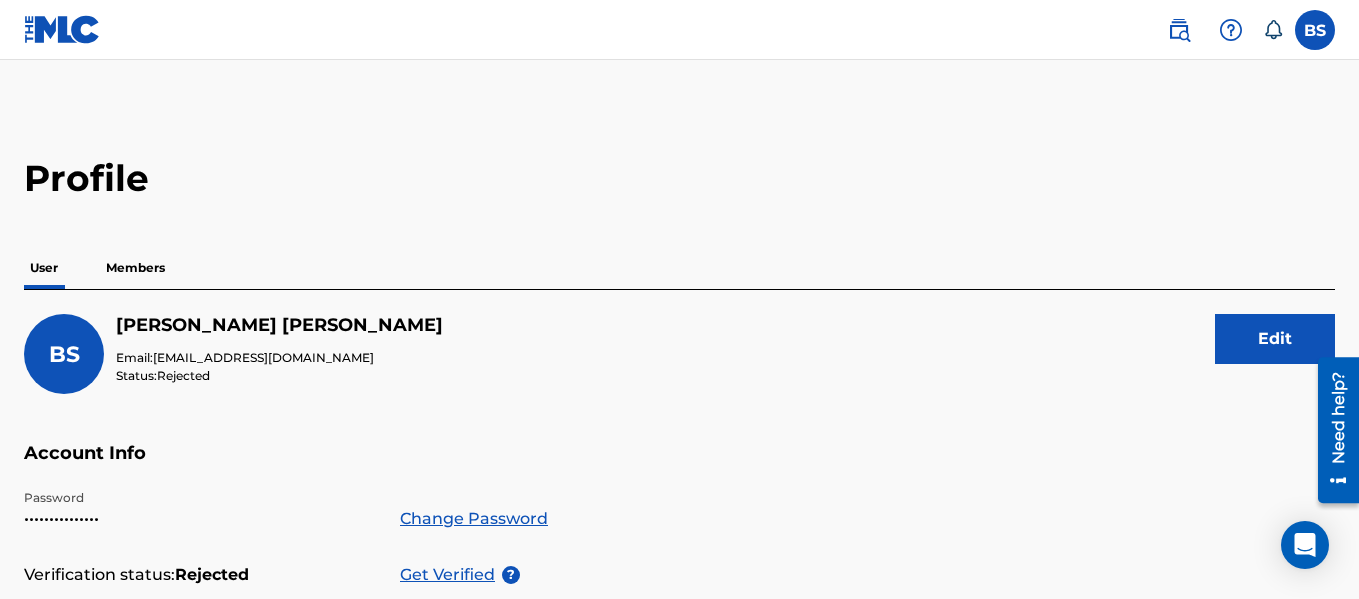 click on "Members" at bounding box center (135, 268) 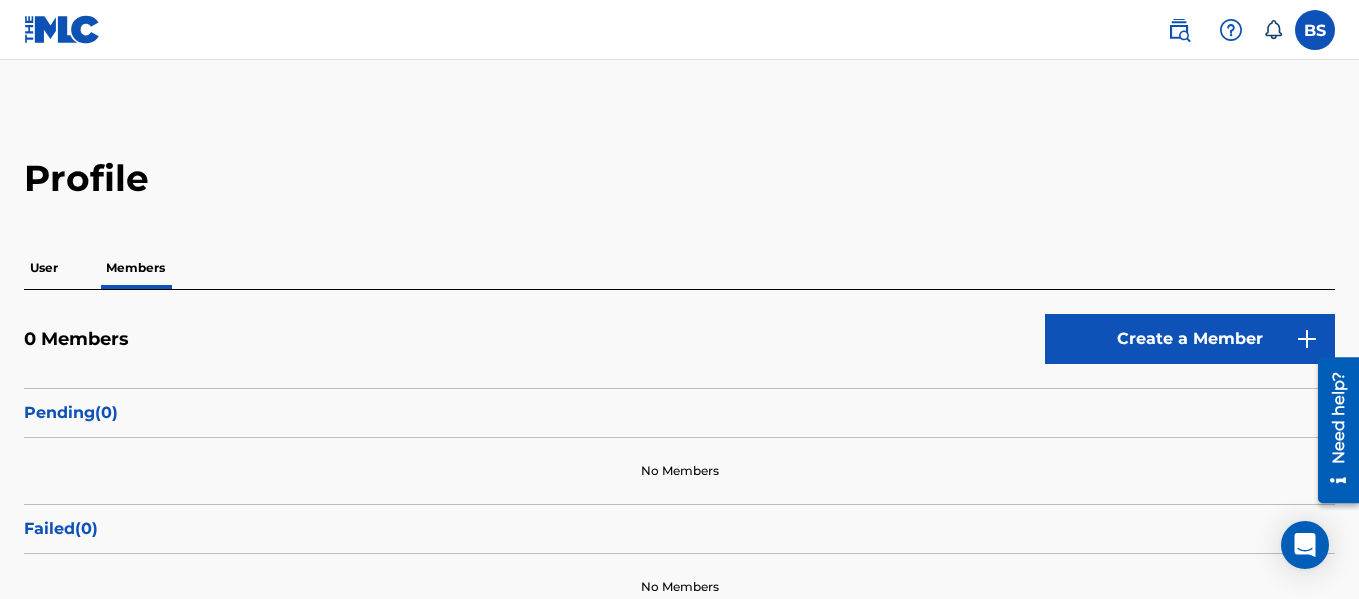 click on "User" at bounding box center [44, 268] 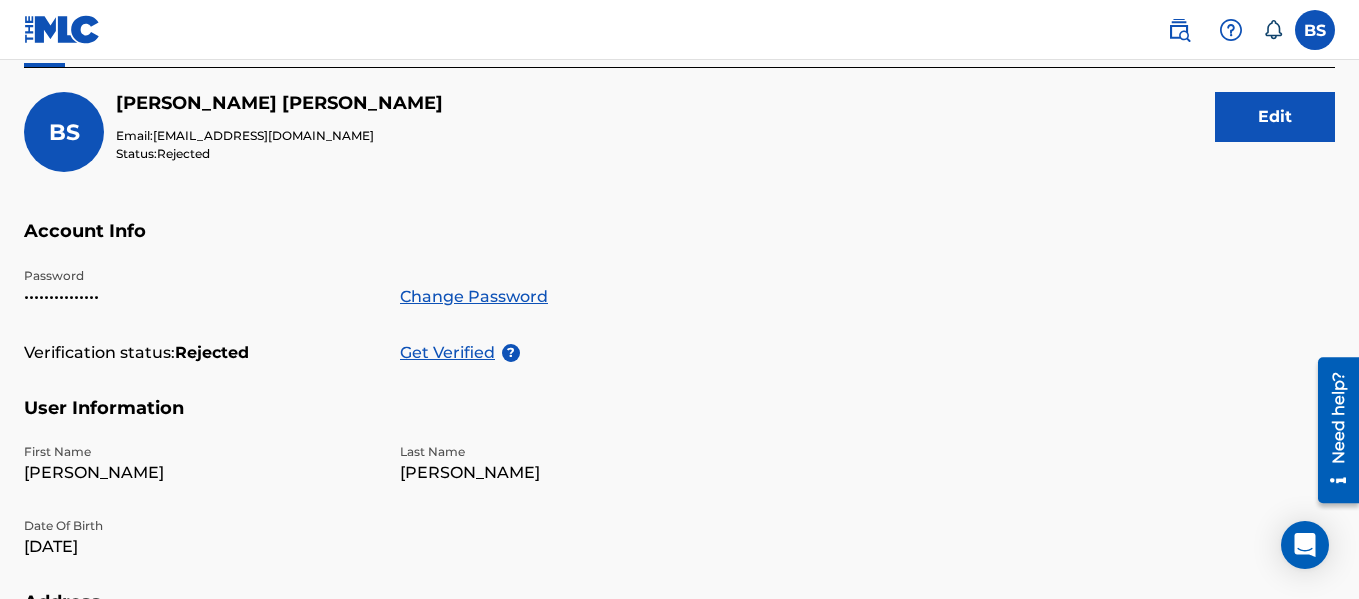 scroll, scrollTop: 0, scrollLeft: 0, axis: both 